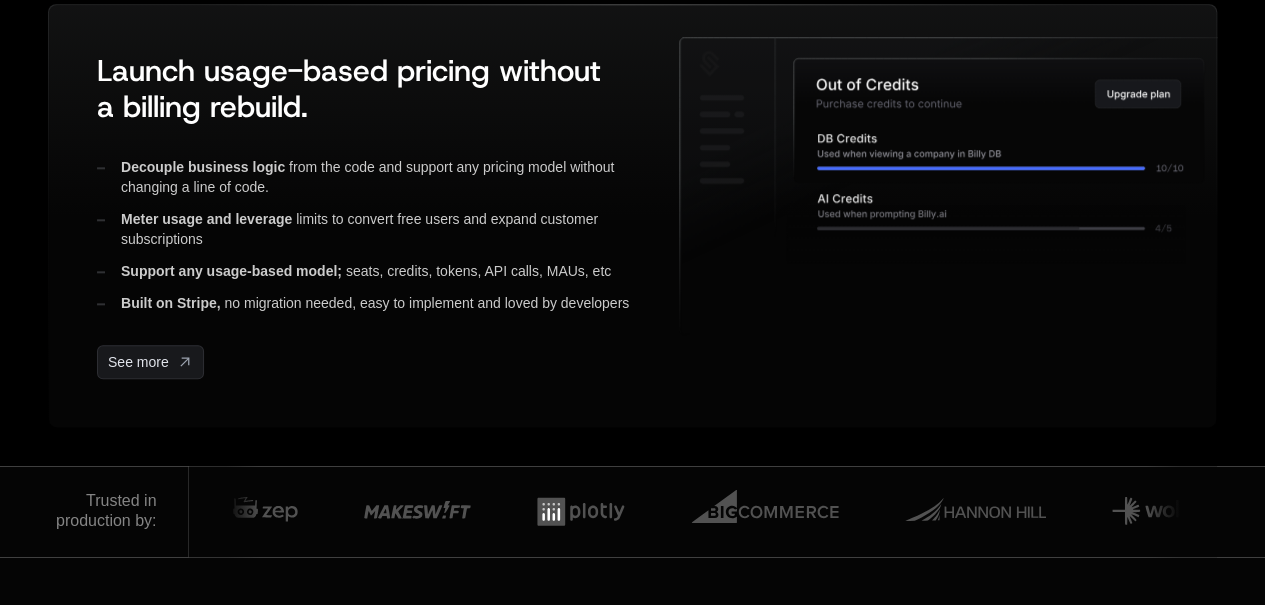 scroll, scrollTop: 1005, scrollLeft: 0, axis: vertical 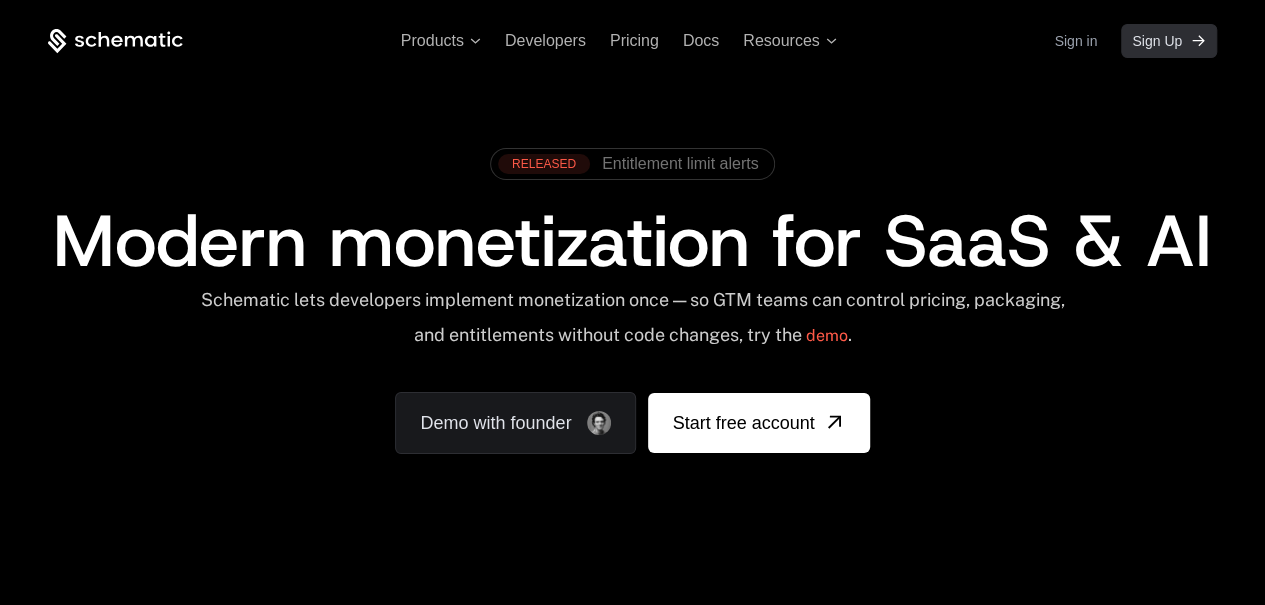 click on "Sign Up" at bounding box center [1169, 41] 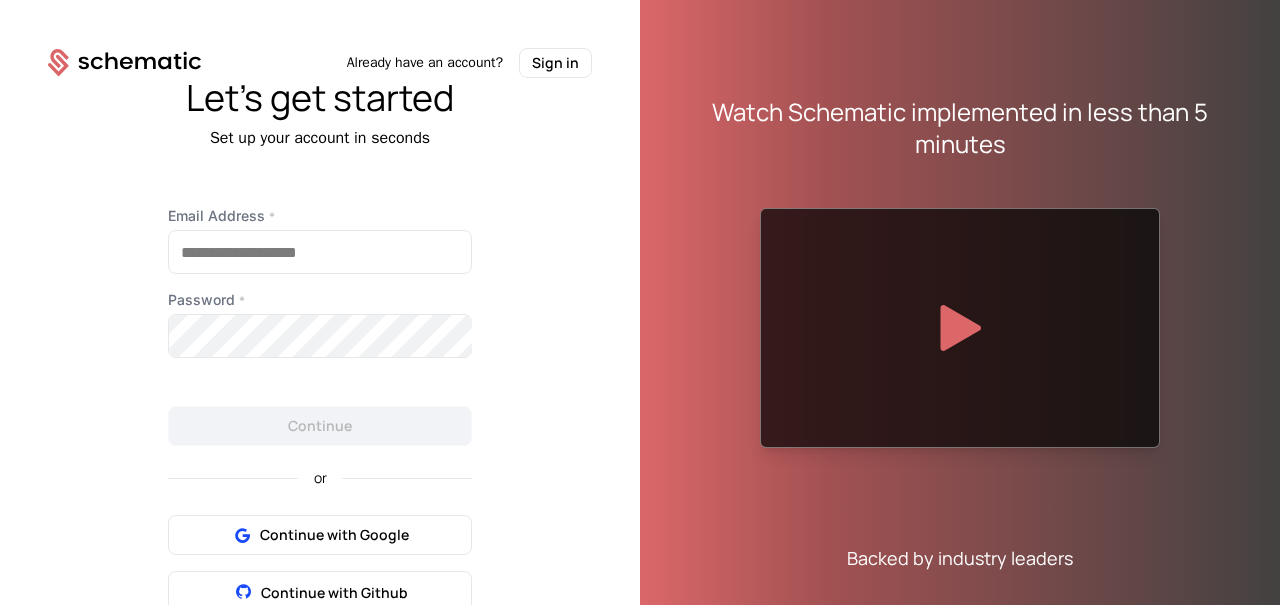 scroll, scrollTop: 0, scrollLeft: 0, axis: both 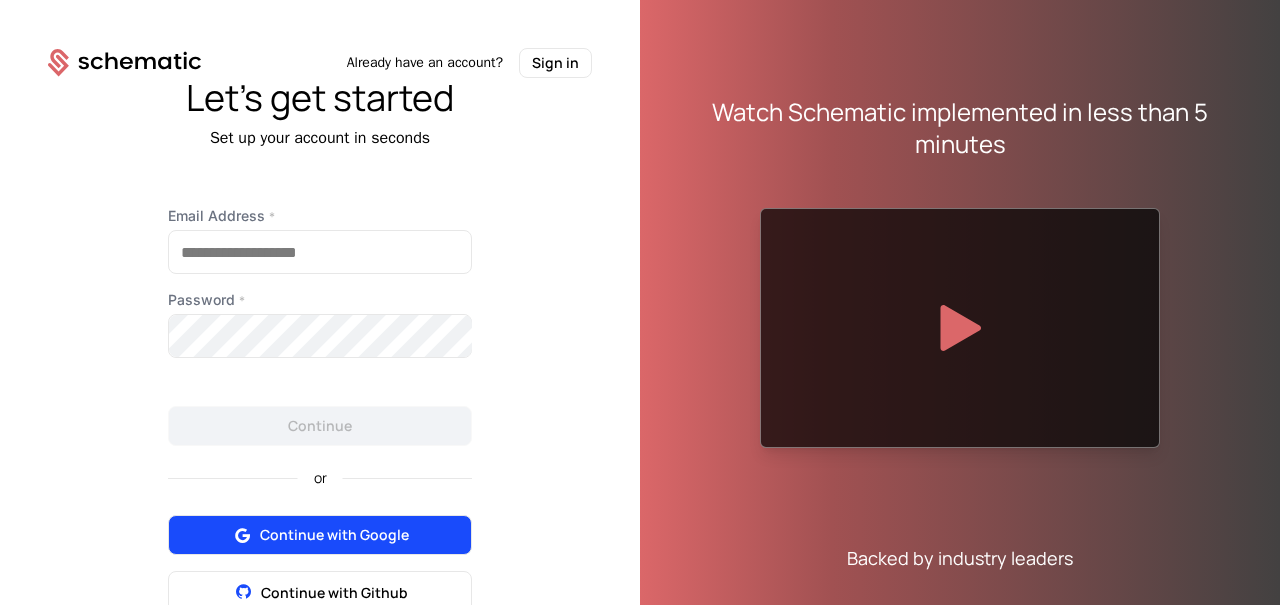 click on "Continue with Google" at bounding box center [334, 535] 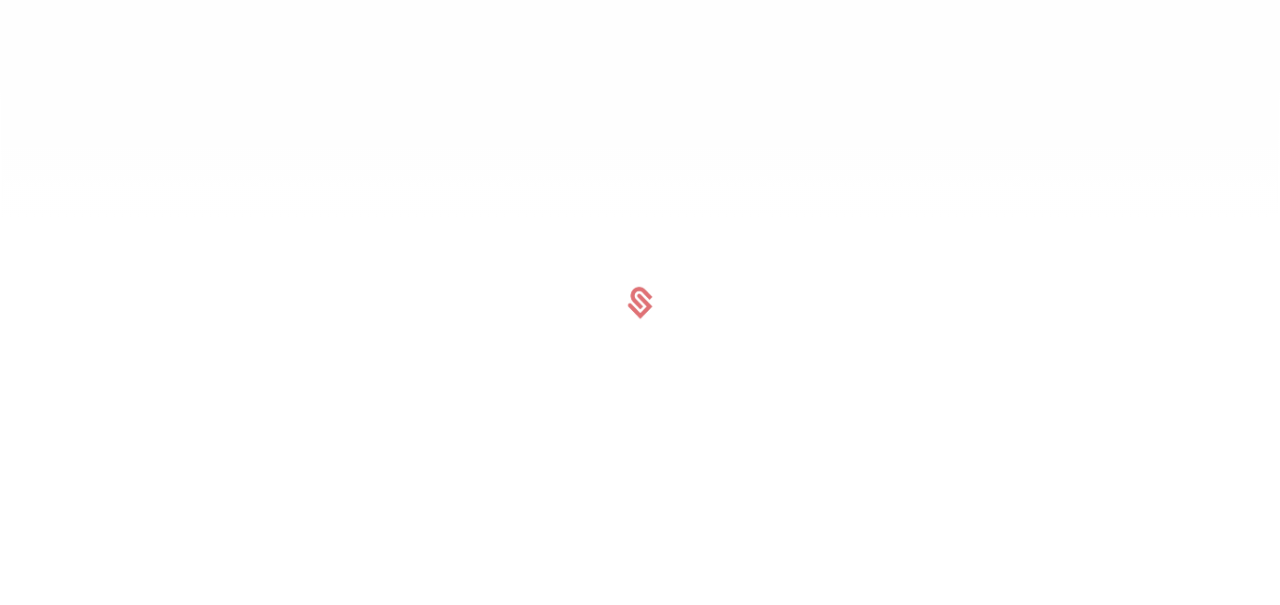 scroll, scrollTop: 0, scrollLeft: 0, axis: both 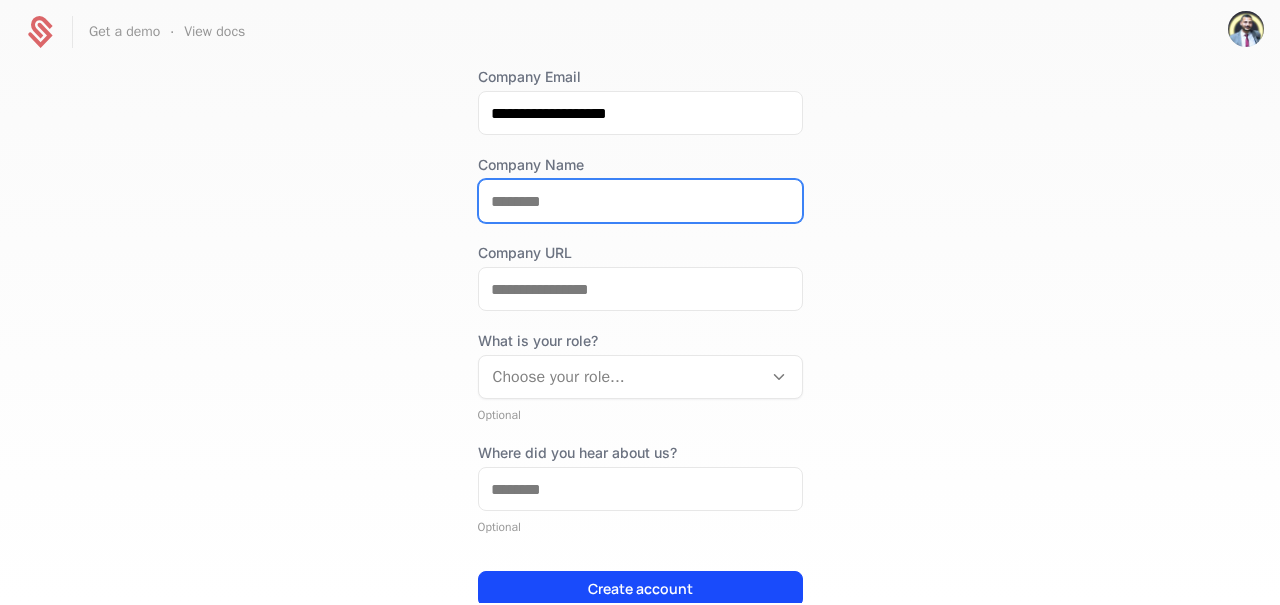 click on "Company Name" at bounding box center [640, 201] 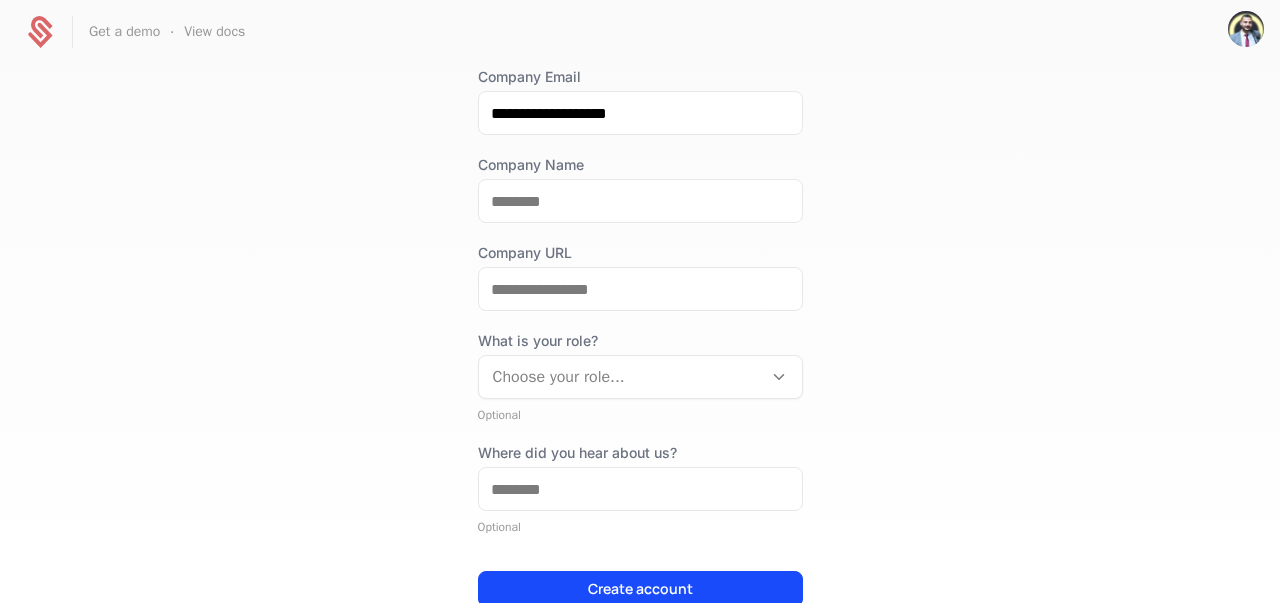 click on "**********" at bounding box center [640, 333] 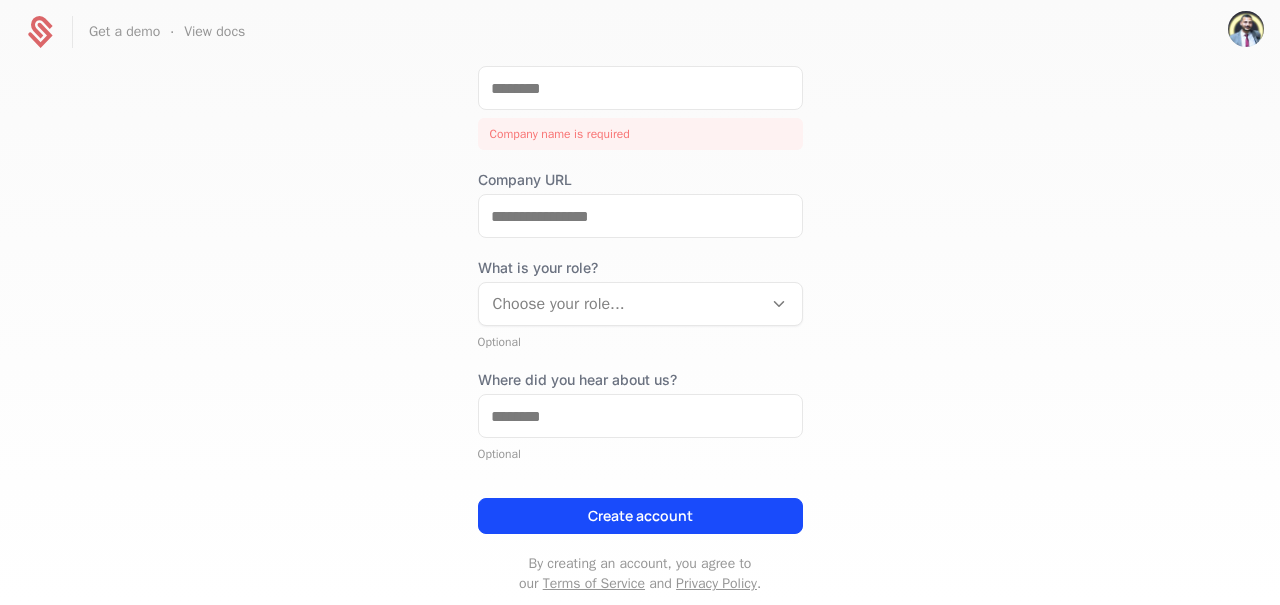 scroll, scrollTop: 339, scrollLeft: 0, axis: vertical 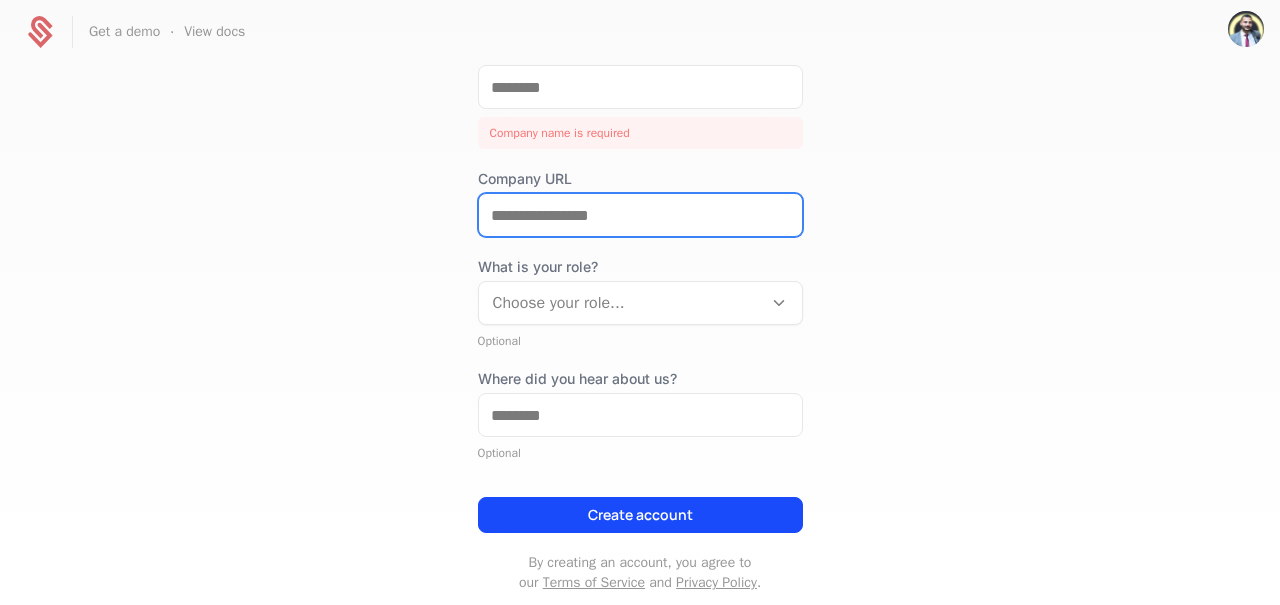 click on "Company URL" at bounding box center [640, 215] 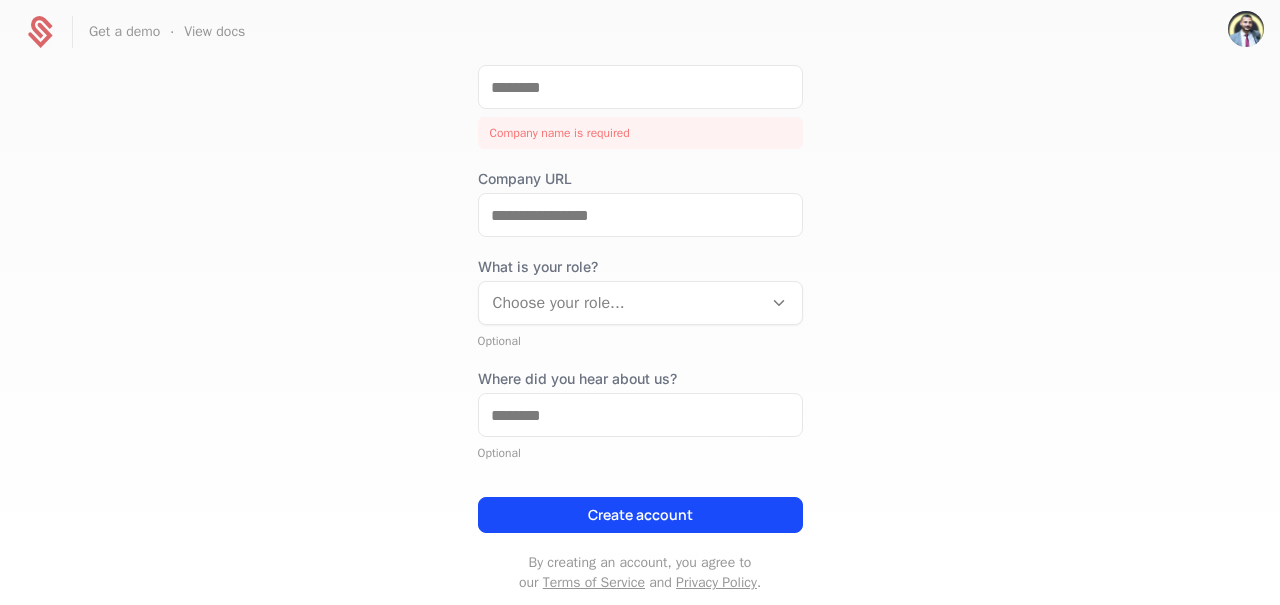 click on "**********" at bounding box center [640, 333] 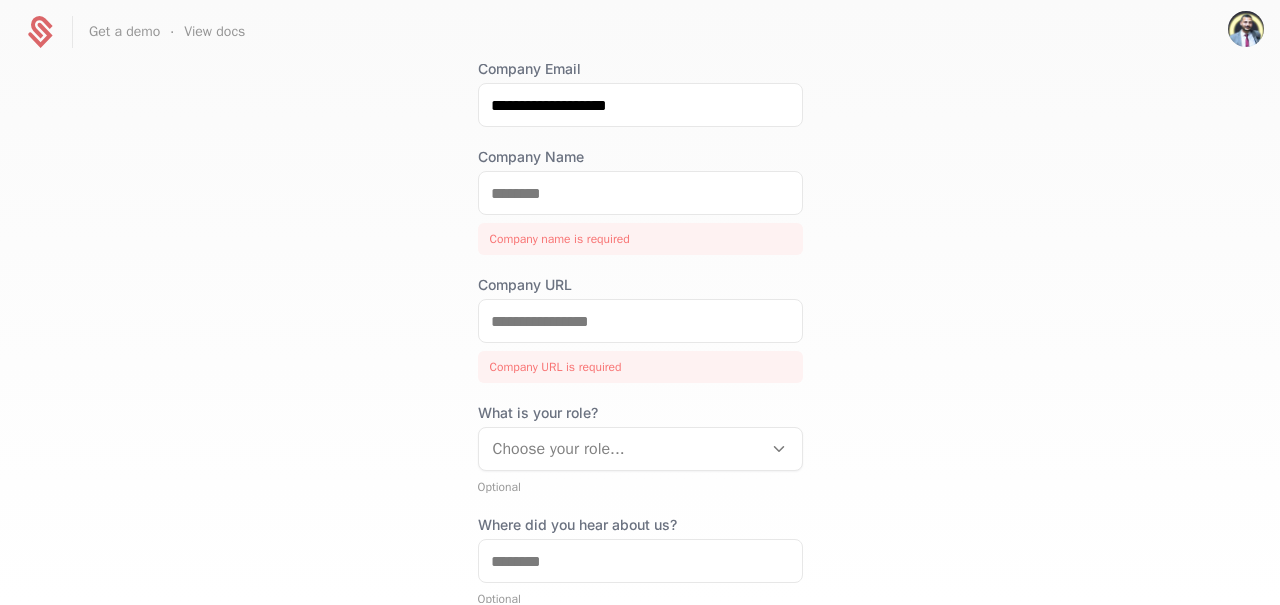 scroll, scrollTop: 232, scrollLeft: 0, axis: vertical 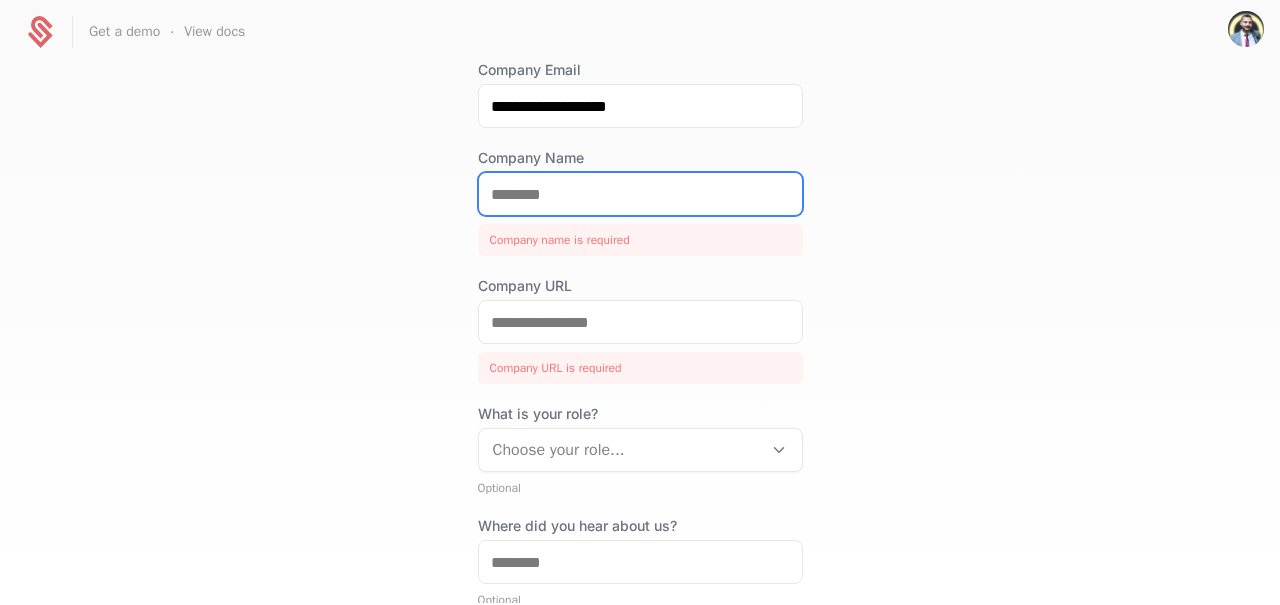 click on "Company Name" at bounding box center [640, 194] 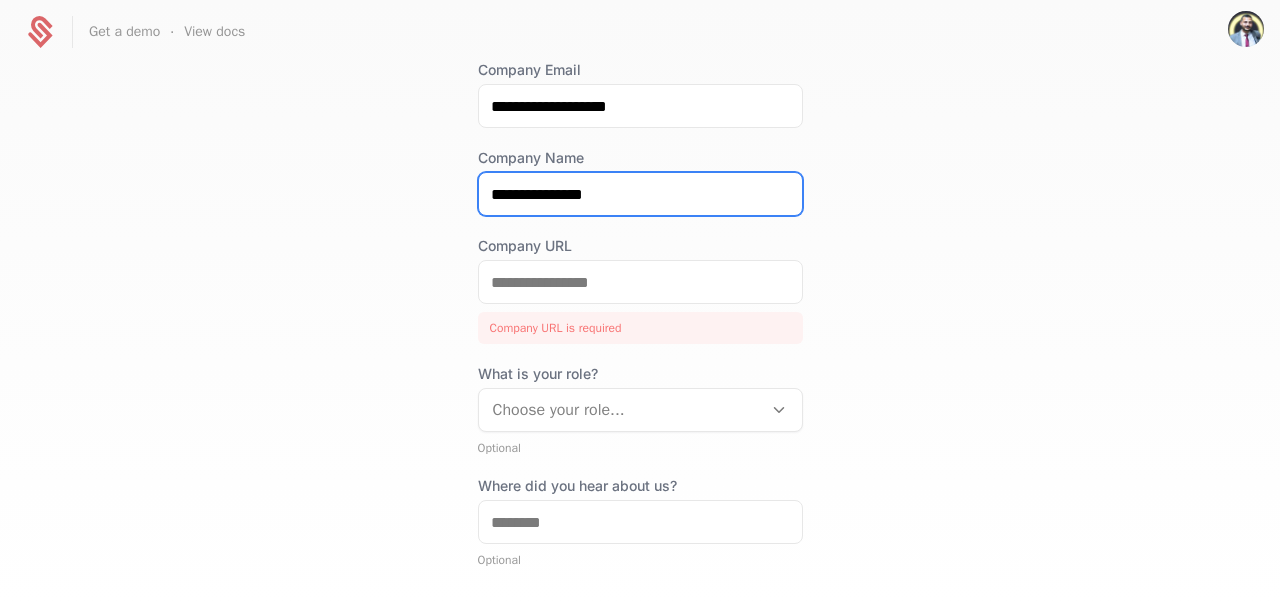 click on "**********" at bounding box center [640, 194] 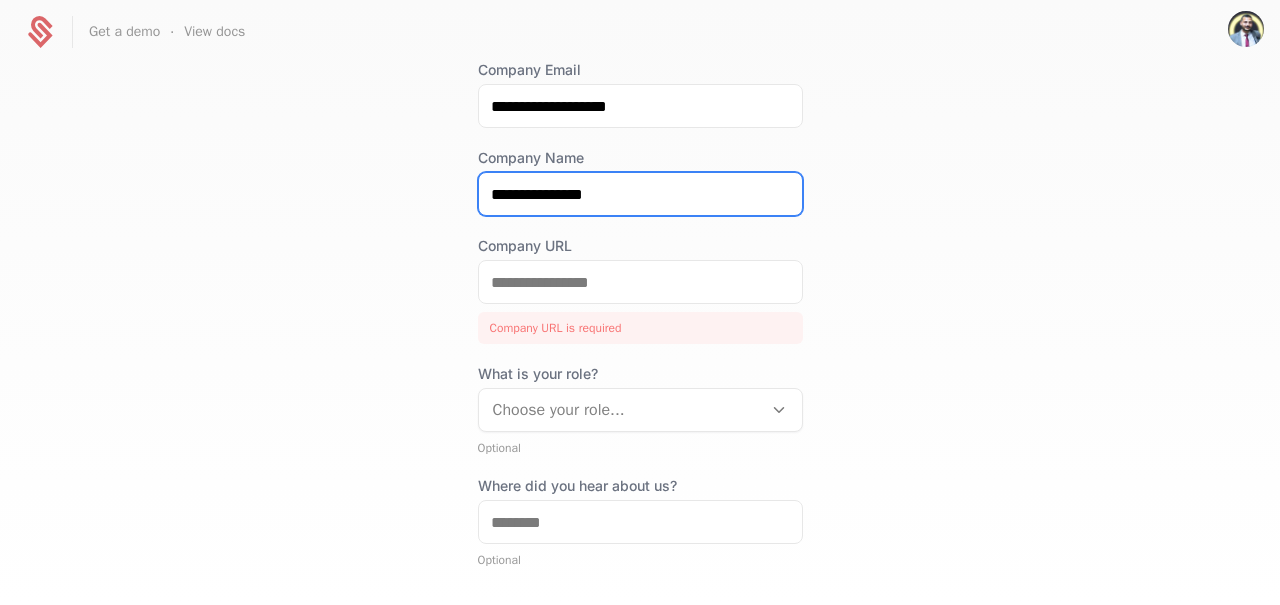 click on "**********" at bounding box center (640, 194) 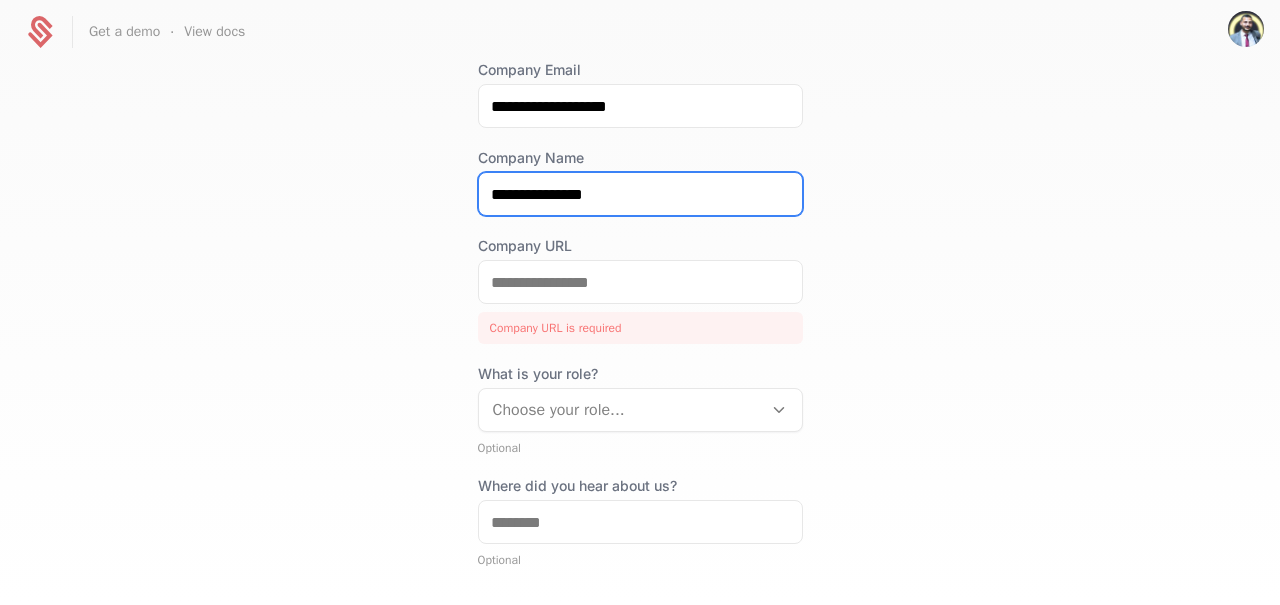 click on "**********" at bounding box center [640, 194] 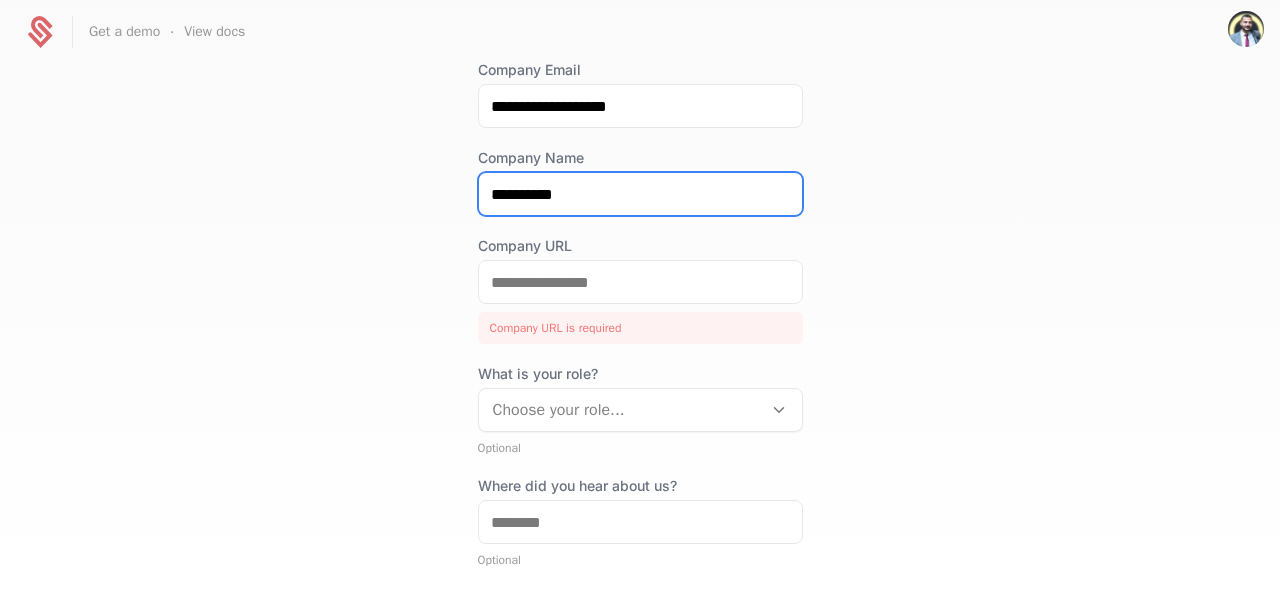 click on "**********" at bounding box center (640, 194) 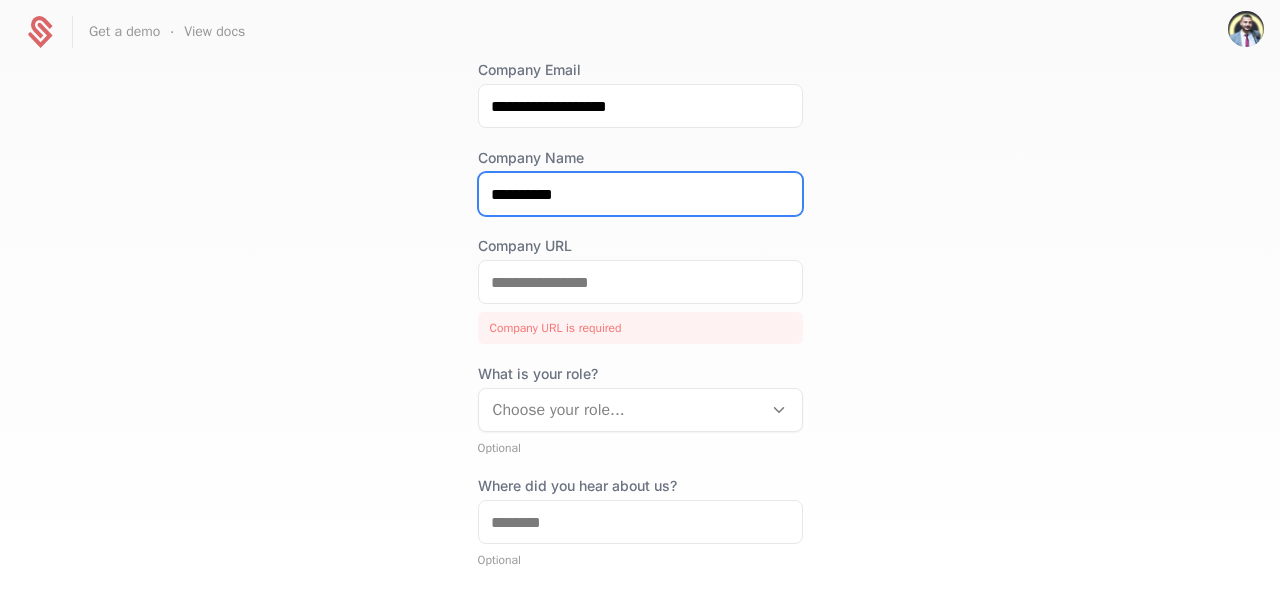 click on "**********" at bounding box center [640, 194] 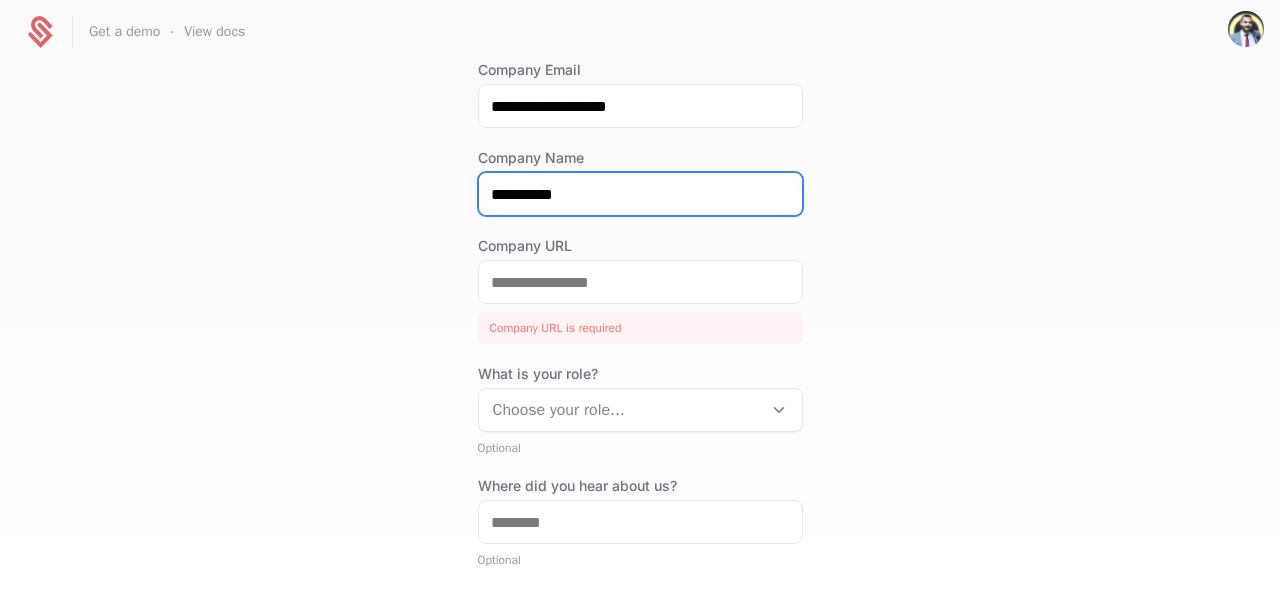 paste on "***" 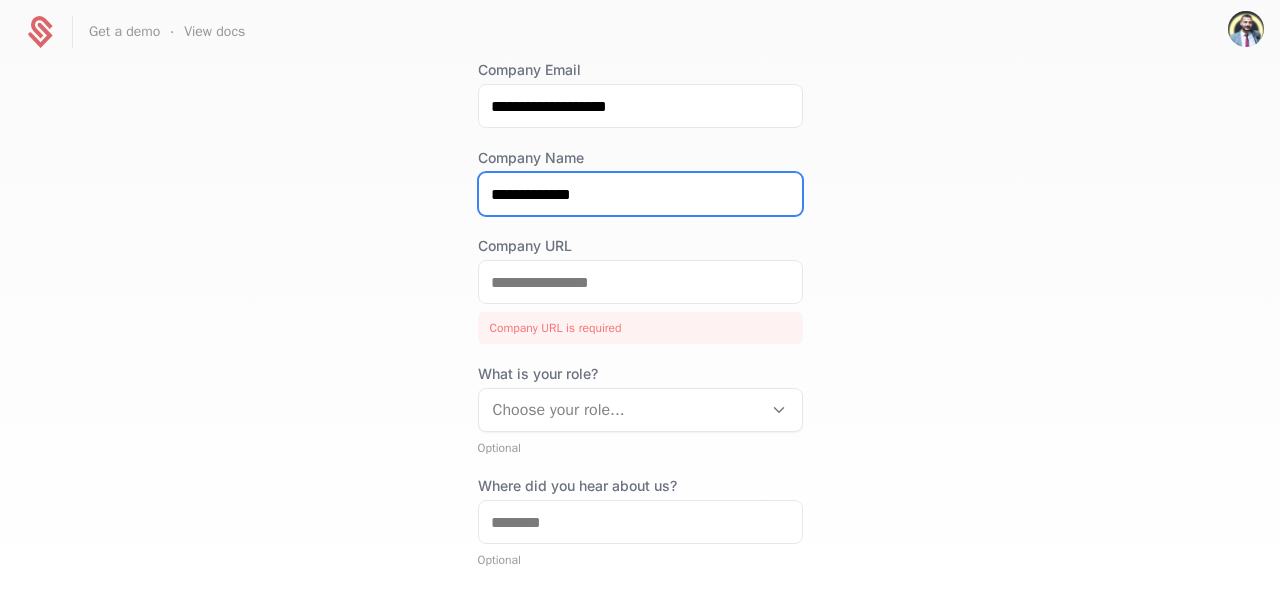 type on "**********" 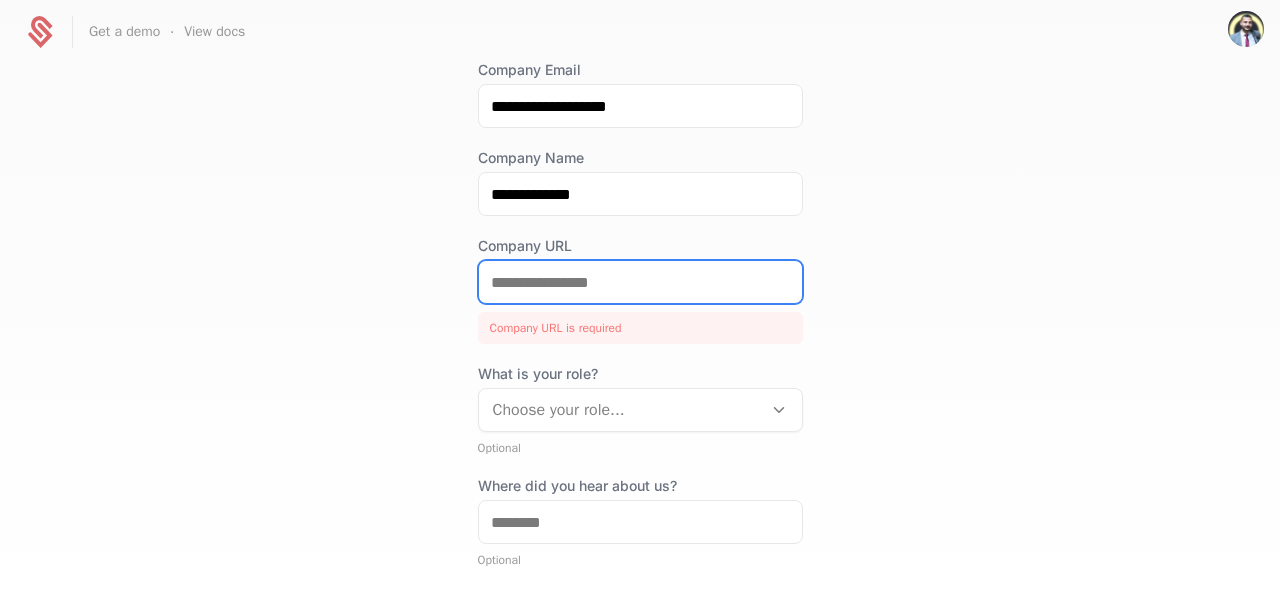 click on "Company URL" at bounding box center (640, 282) 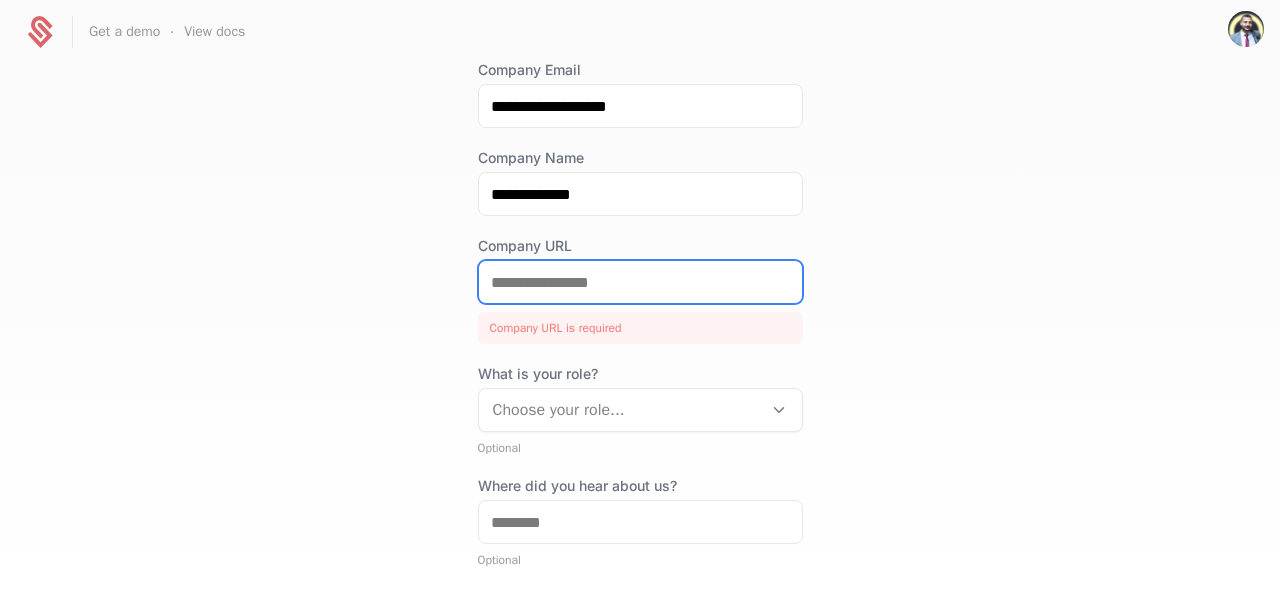 paste on "**********" 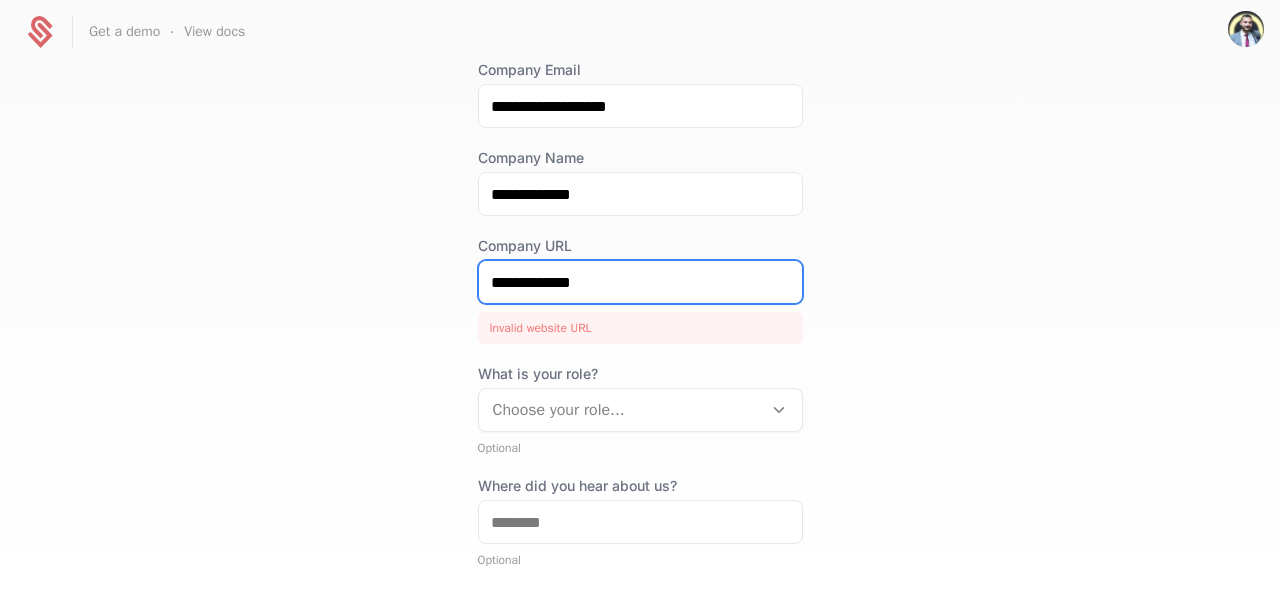 click on "**********" at bounding box center [640, 282] 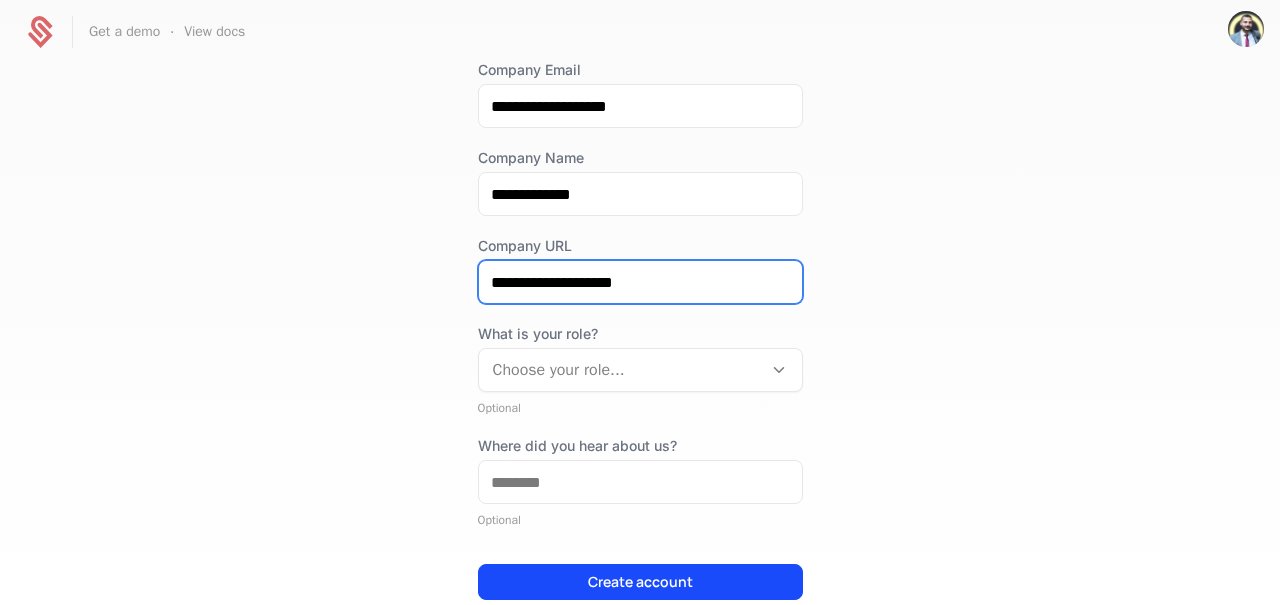 type on "**********" 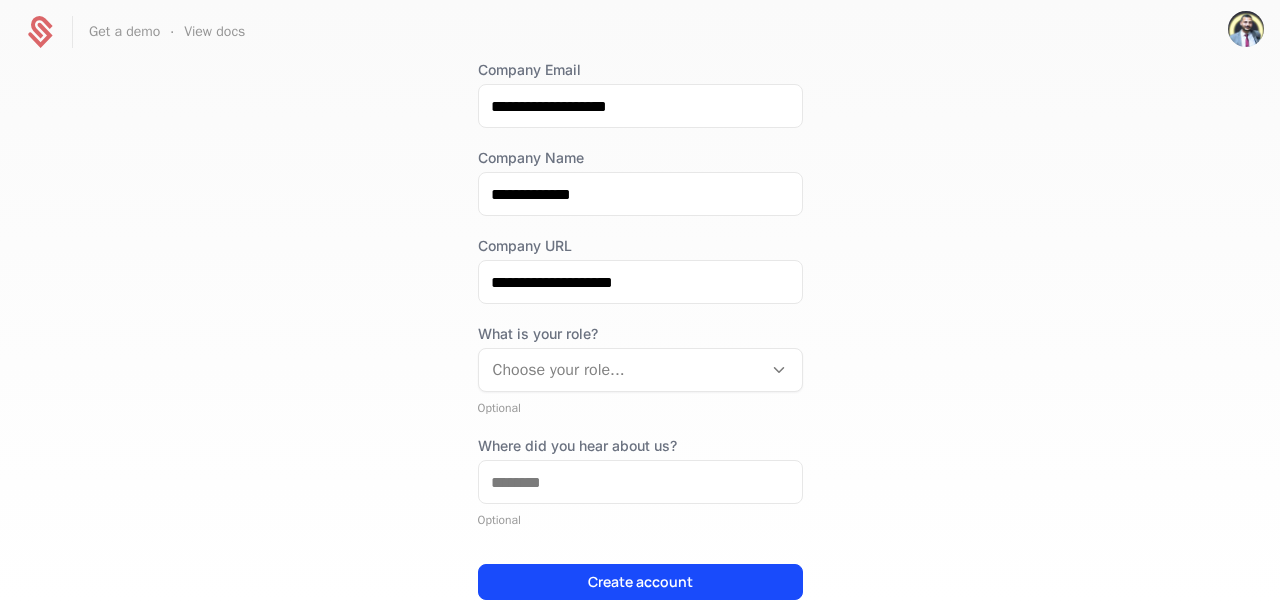 click on "Choose your role..." at bounding box center (620, 370) 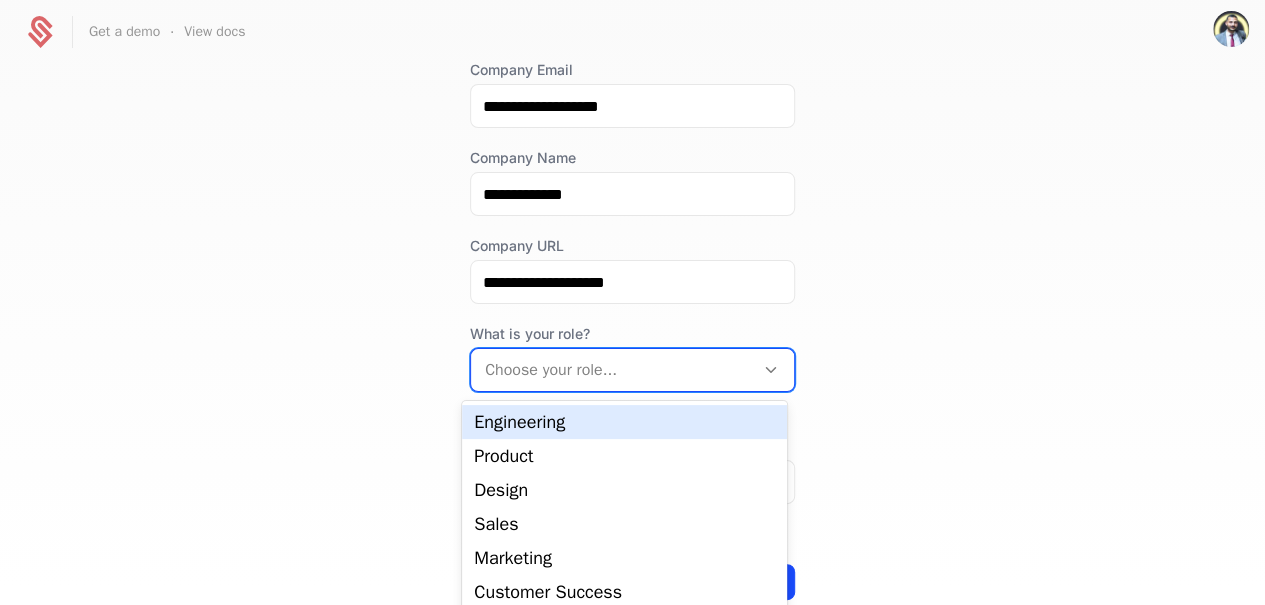 scroll, scrollTop: 17, scrollLeft: 0, axis: vertical 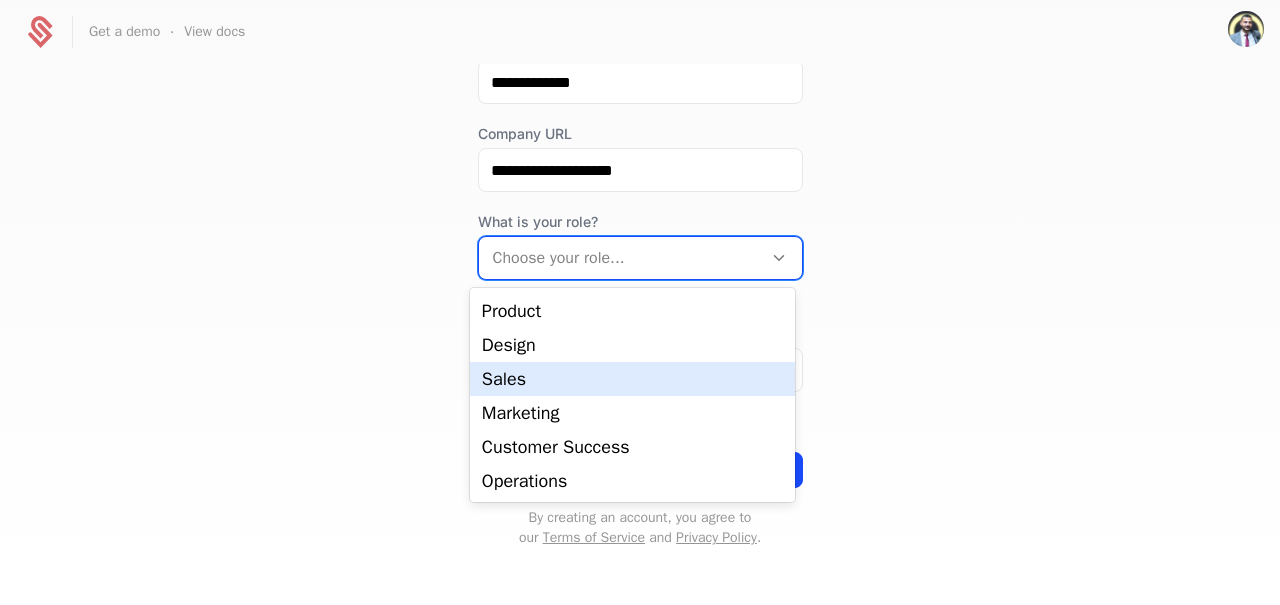 click on "Sales" at bounding box center [632, 379] 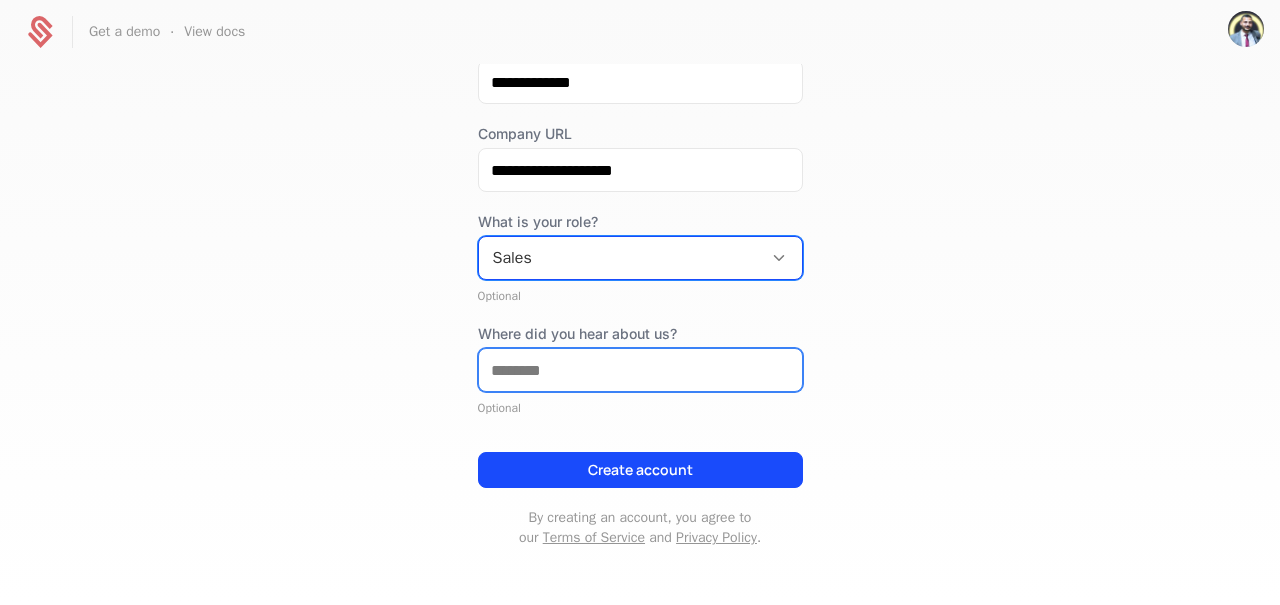 click on "Where did you hear about us?" at bounding box center (640, 370) 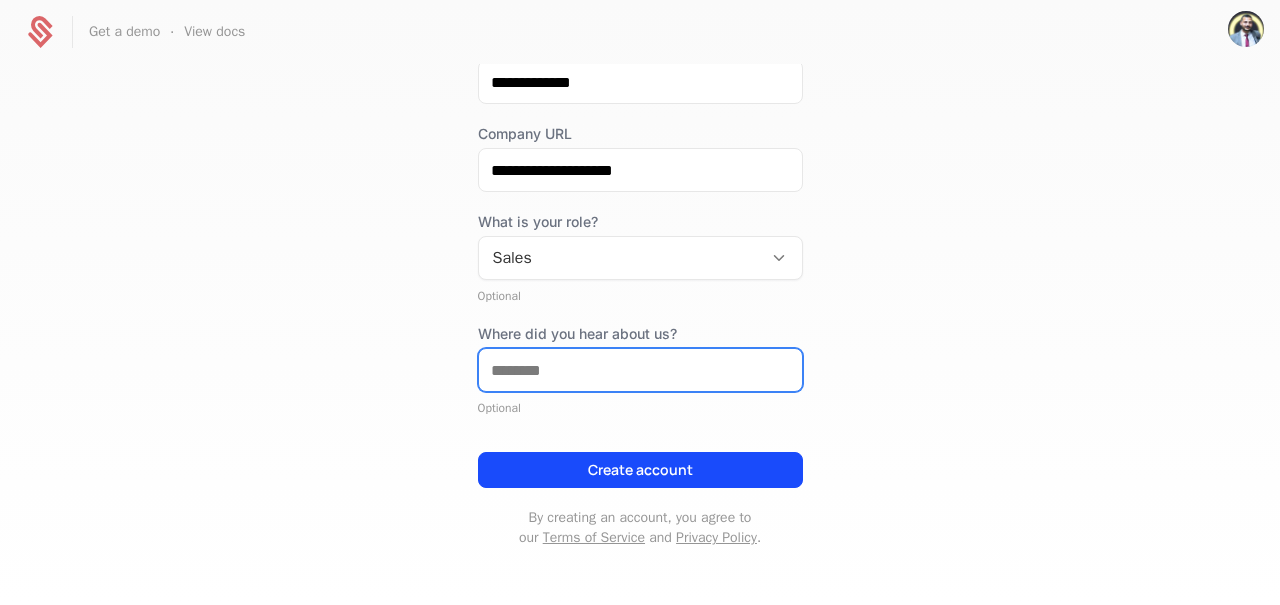 click on "Where did you hear about us?" at bounding box center [640, 370] 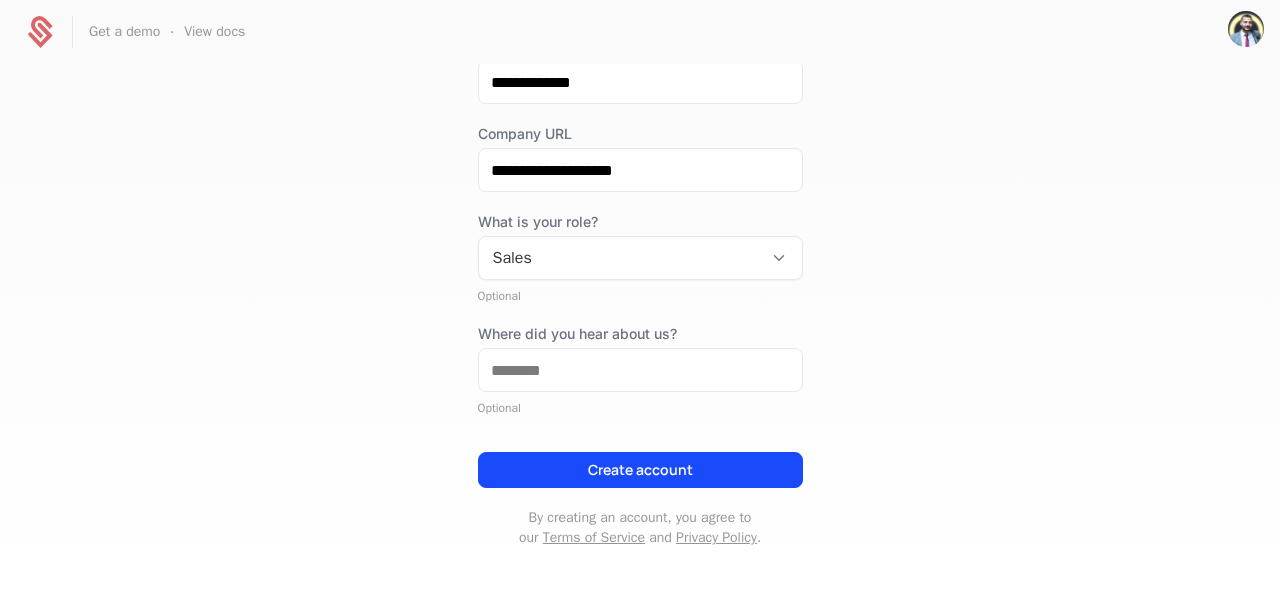 click on "**********" at bounding box center (640, 333) 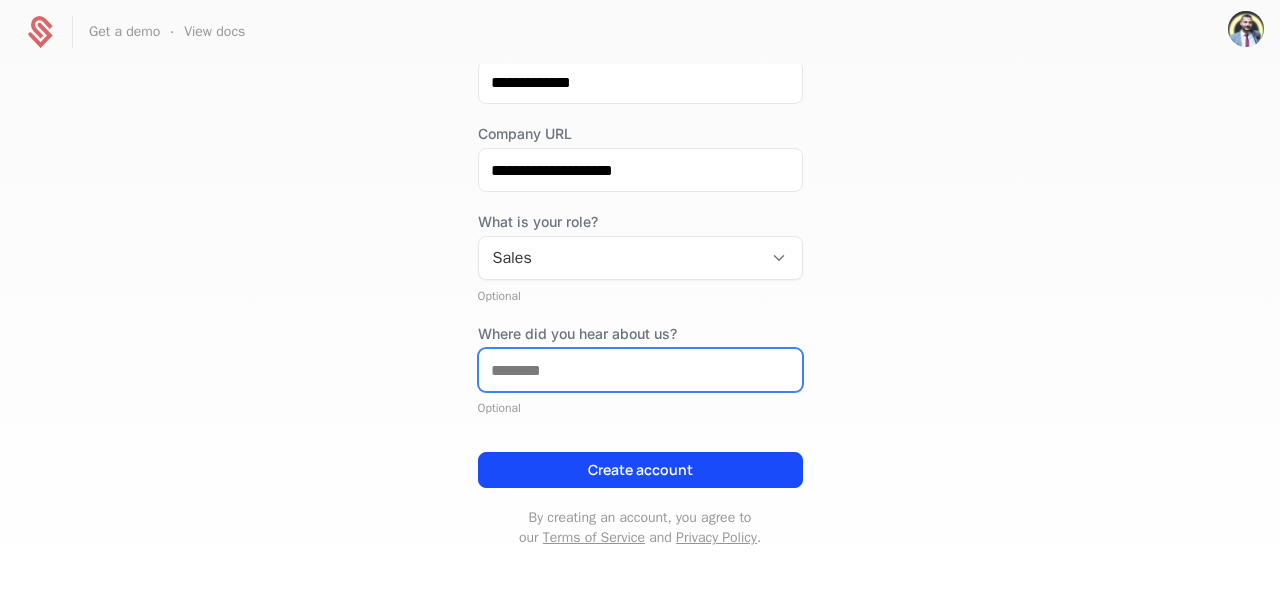 click on "Where did you hear about us?" at bounding box center [640, 370] 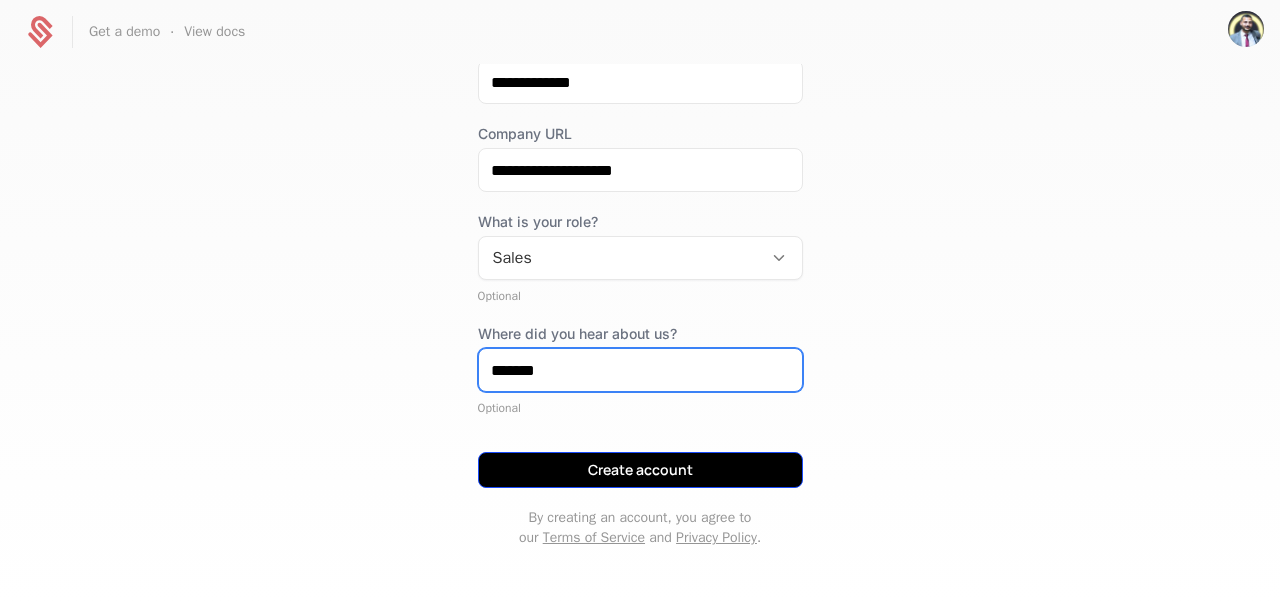 type on "*******" 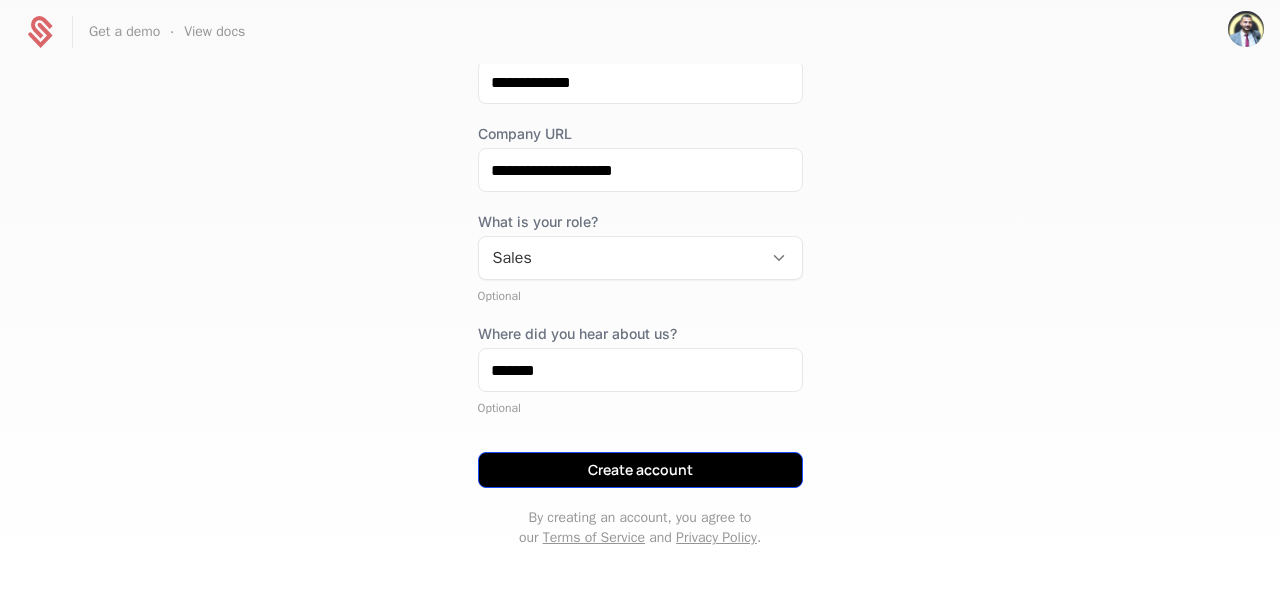click on "Create account" at bounding box center [640, 470] 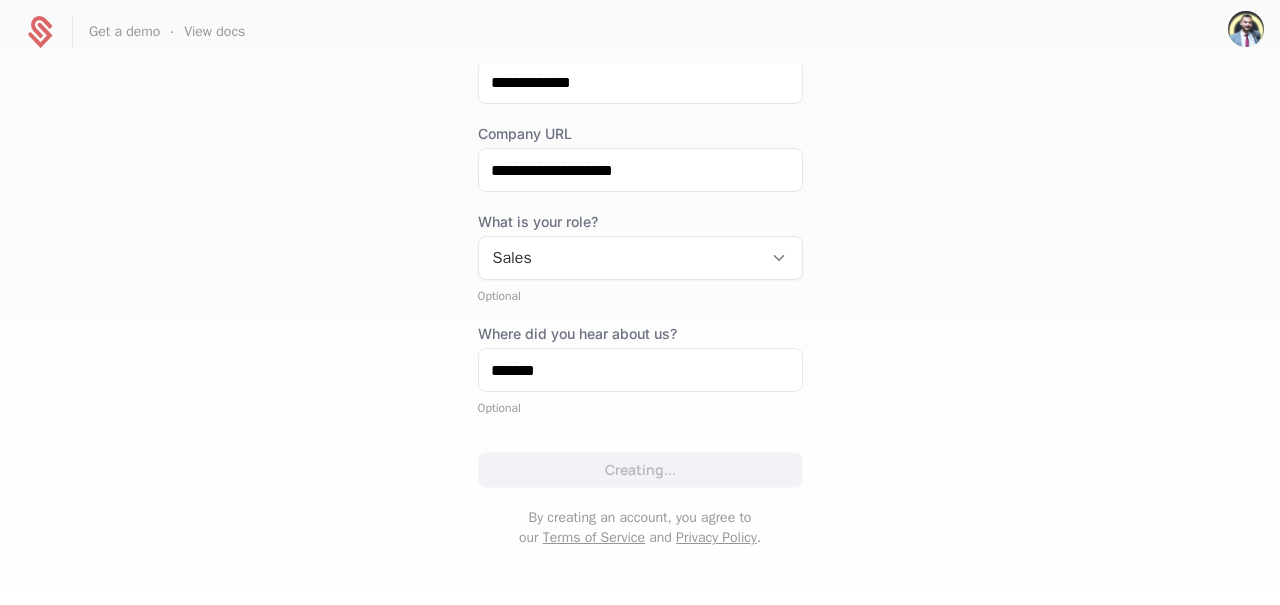 scroll, scrollTop: 0, scrollLeft: 0, axis: both 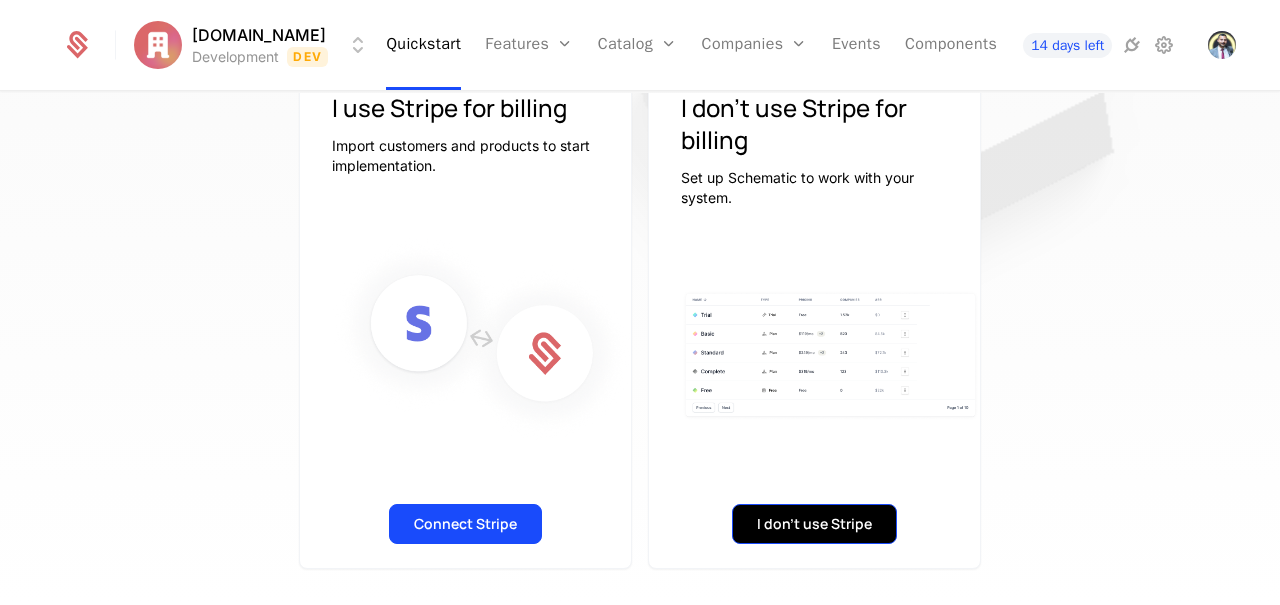 click on "I don't use Stripe" at bounding box center [814, 524] 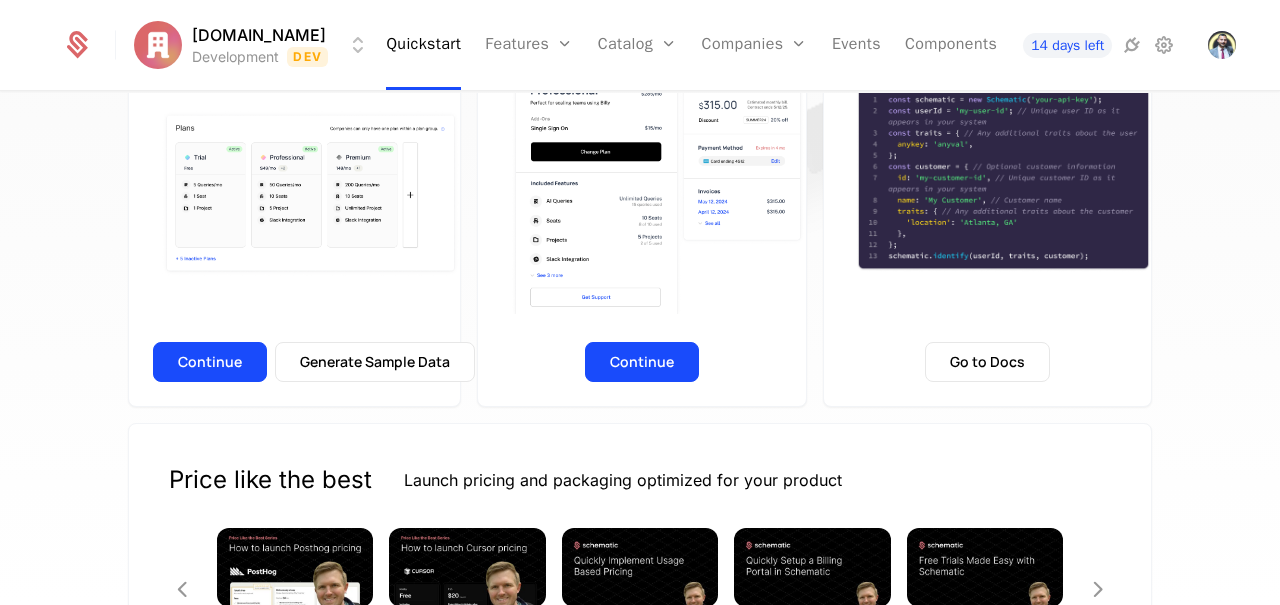 scroll, scrollTop: 397, scrollLeft: 0, axis: vertical 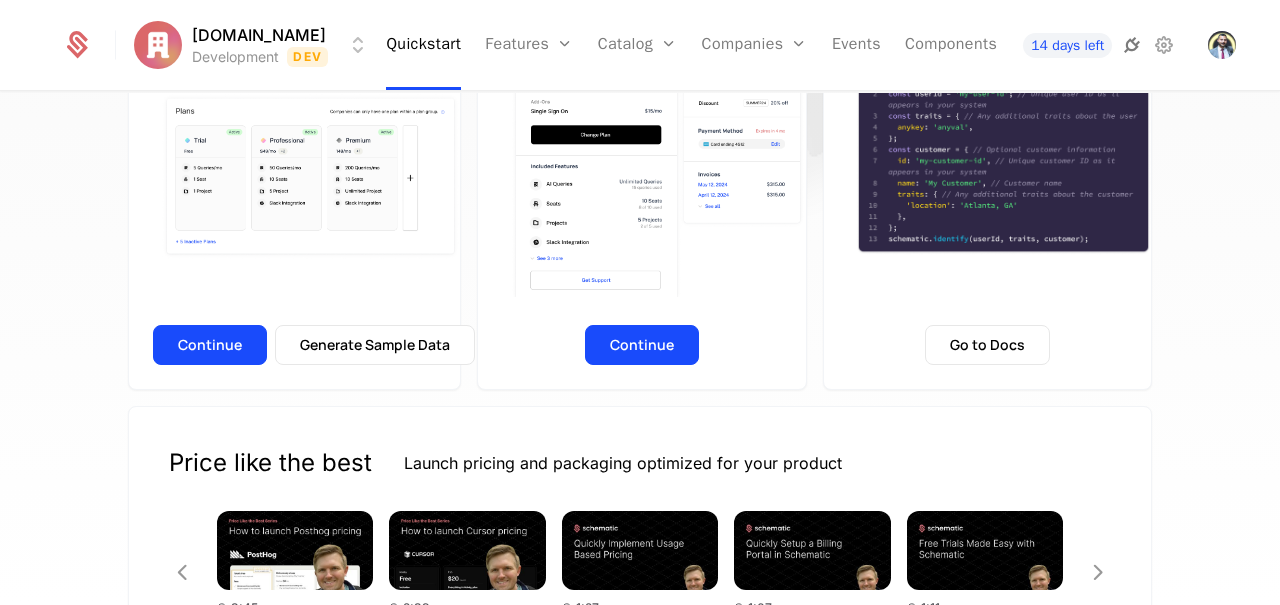 click at bounding box center [1132, 45] 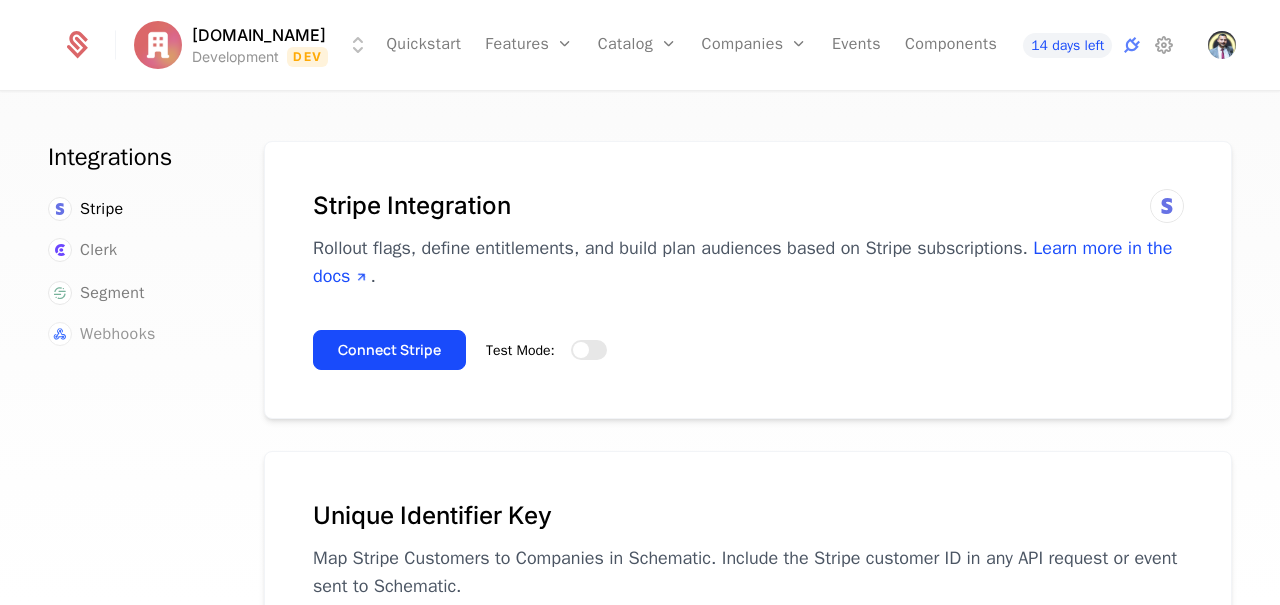 click on "Webhooks" at bounding box center (118, 334) 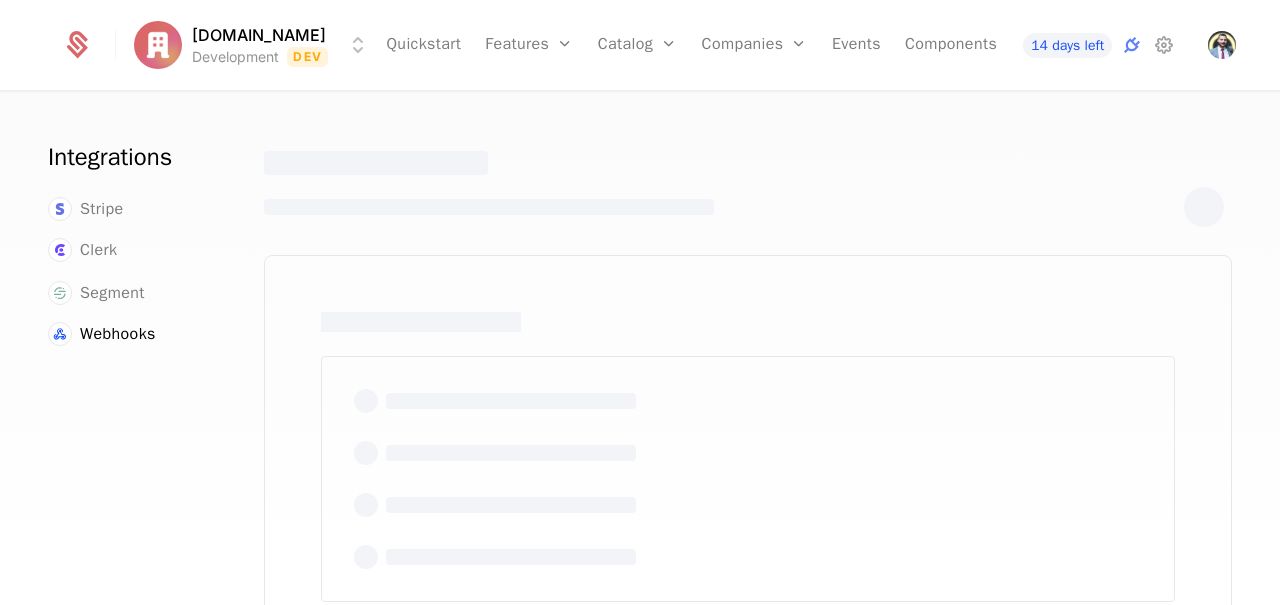 scroll, scrollTop: 46, scrollLeft: 0, axis: vertical 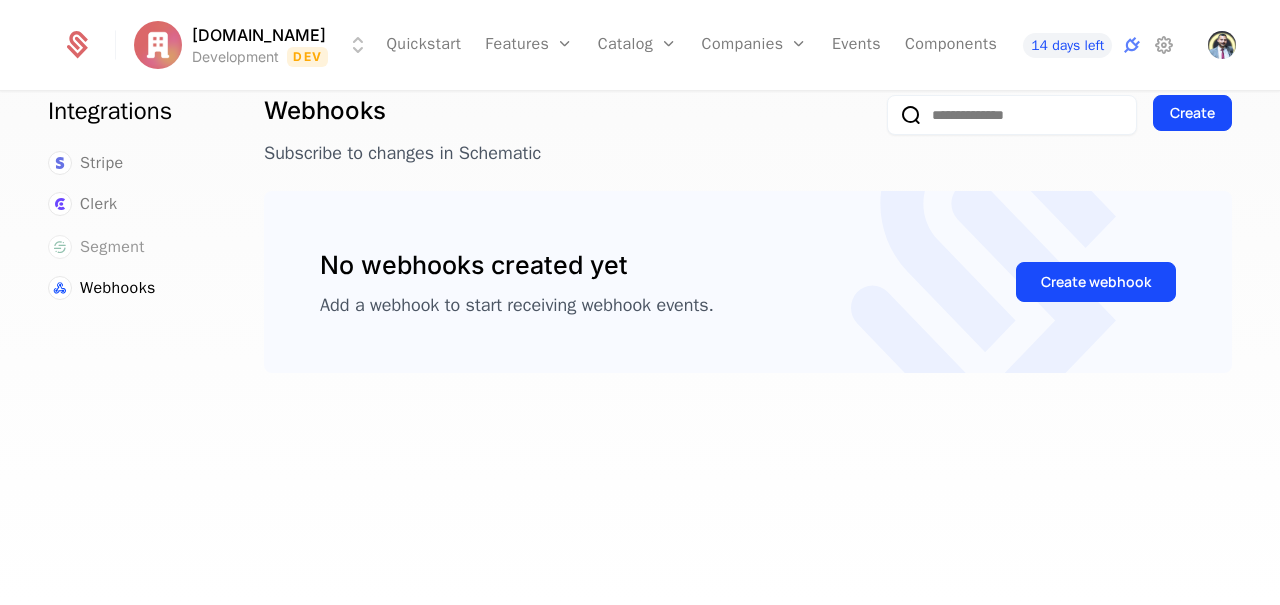 click on "Segment" at bounding box center [112, 247] 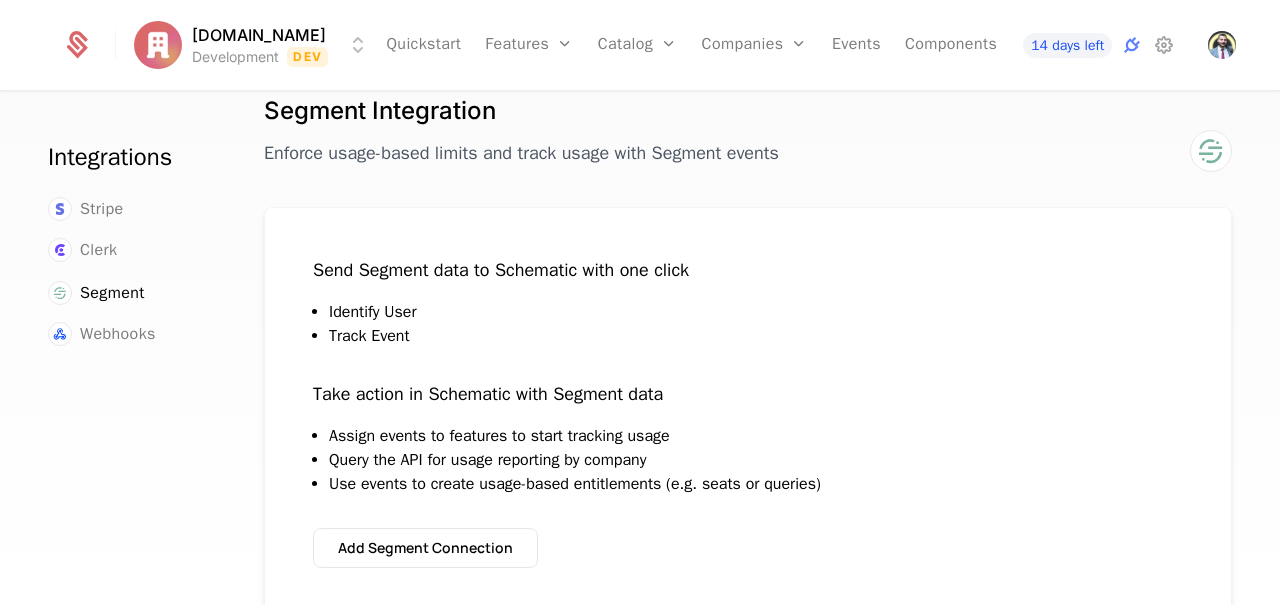 scroll, scrollTop: 92, scrollLeft: 0, axis: vertical 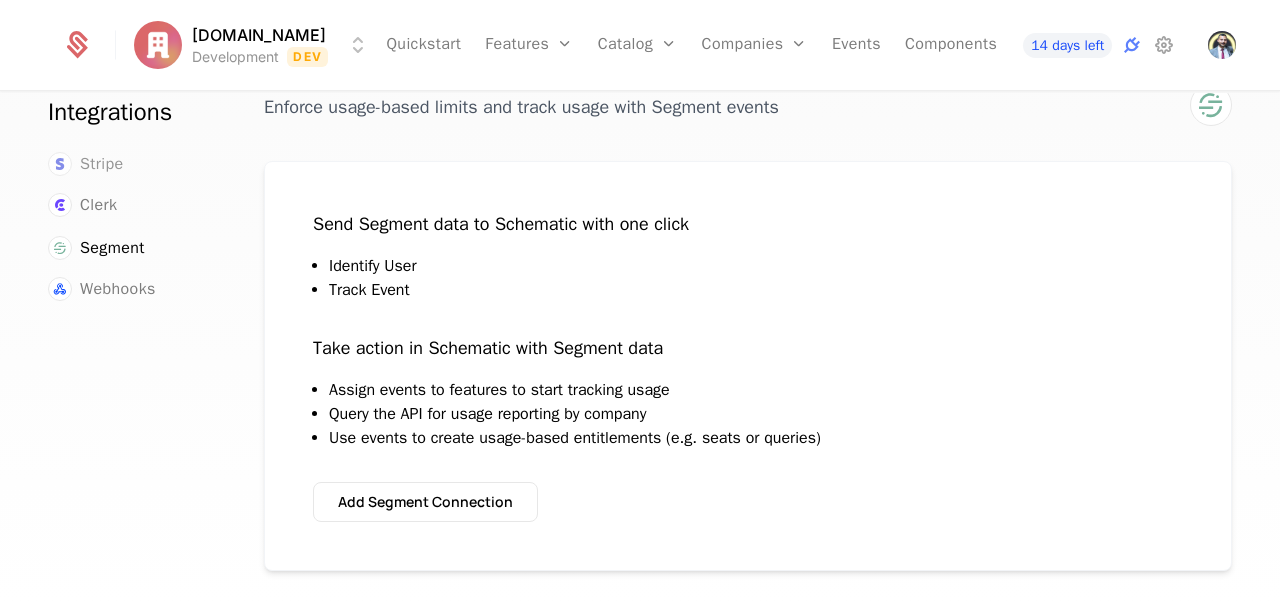 click on "Stripe" at bounding box center (102, 164) 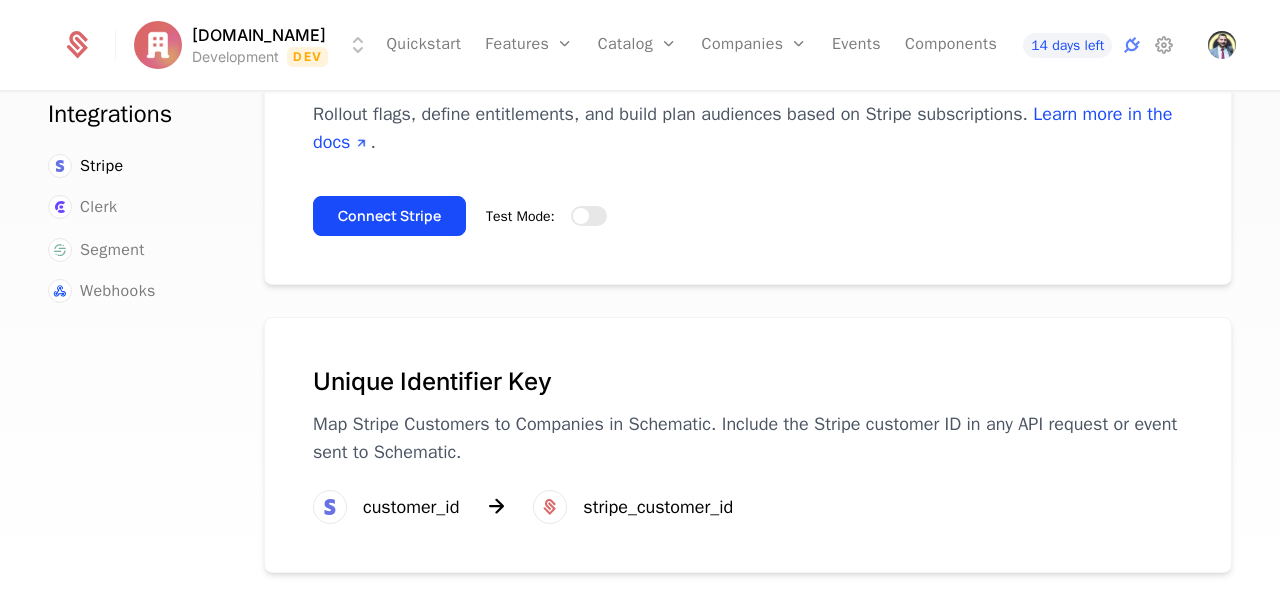 scroll, scrollTop: 0, scrollLeft: 0, axis: both 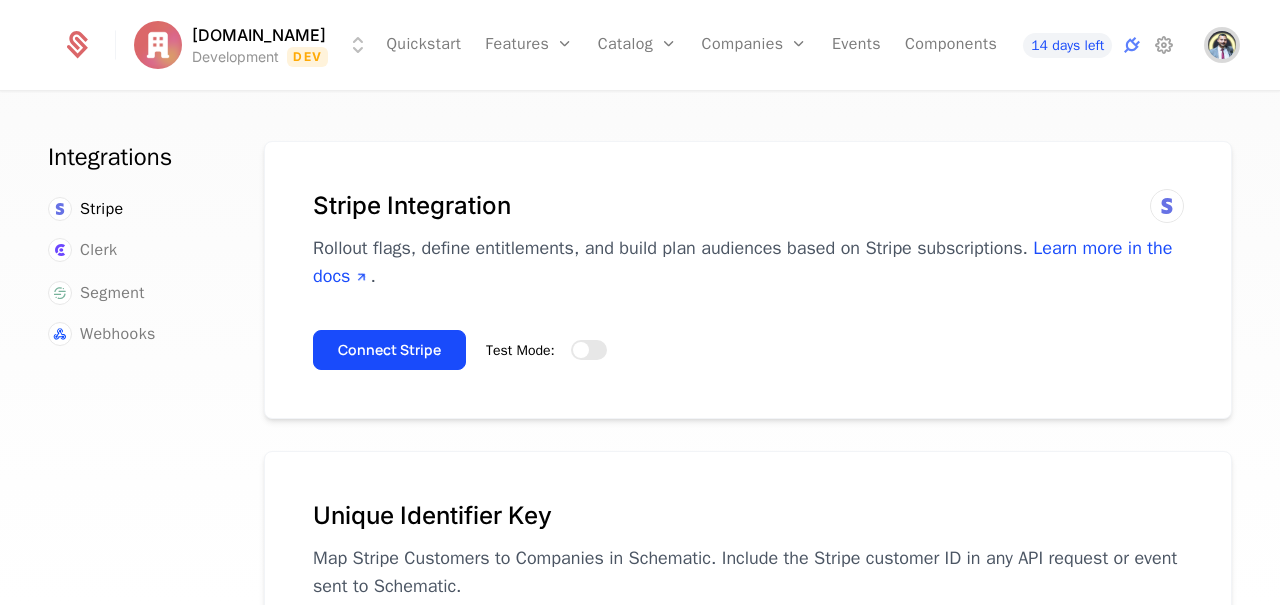 click at bounding box center (1222, 45) 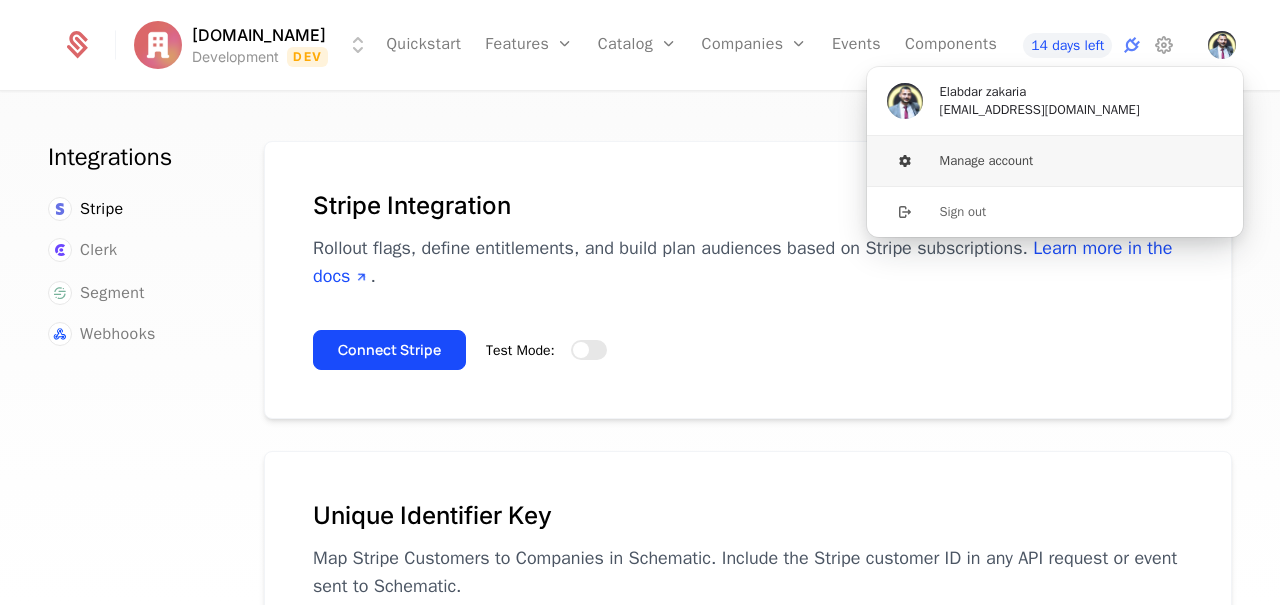click on "Manage account" at bounding box center (1055, 161) 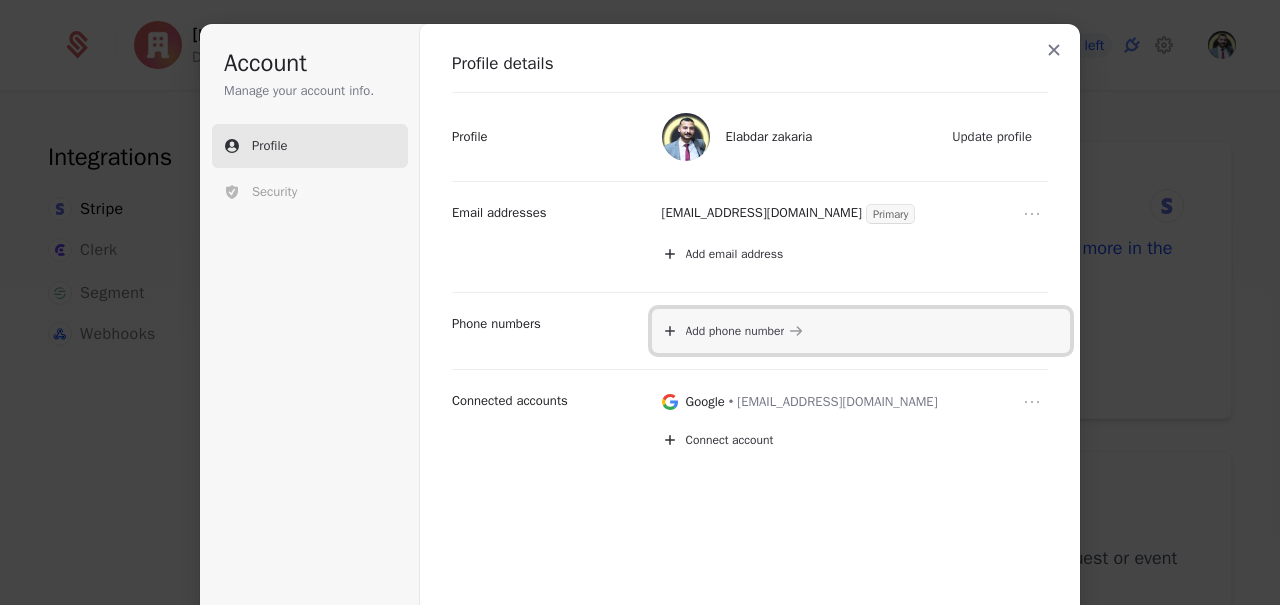 click on "Add phone number" at bounding box center (735, 331) 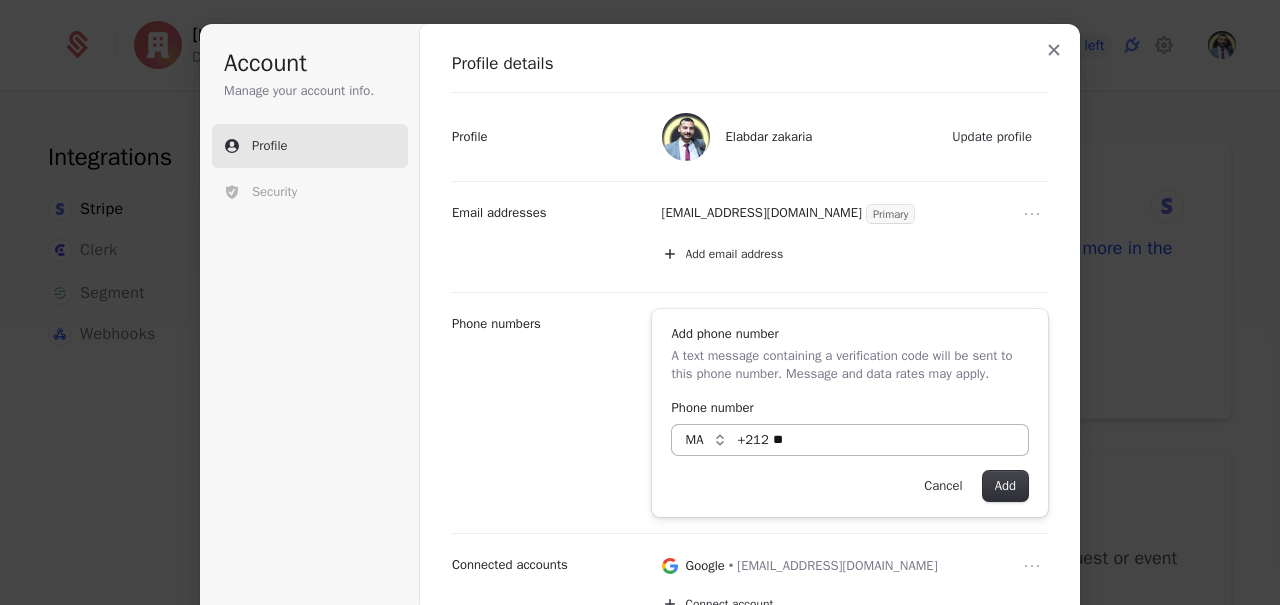 scroll, scrollTop: 77, scrollLeft: 0, axis: vertical 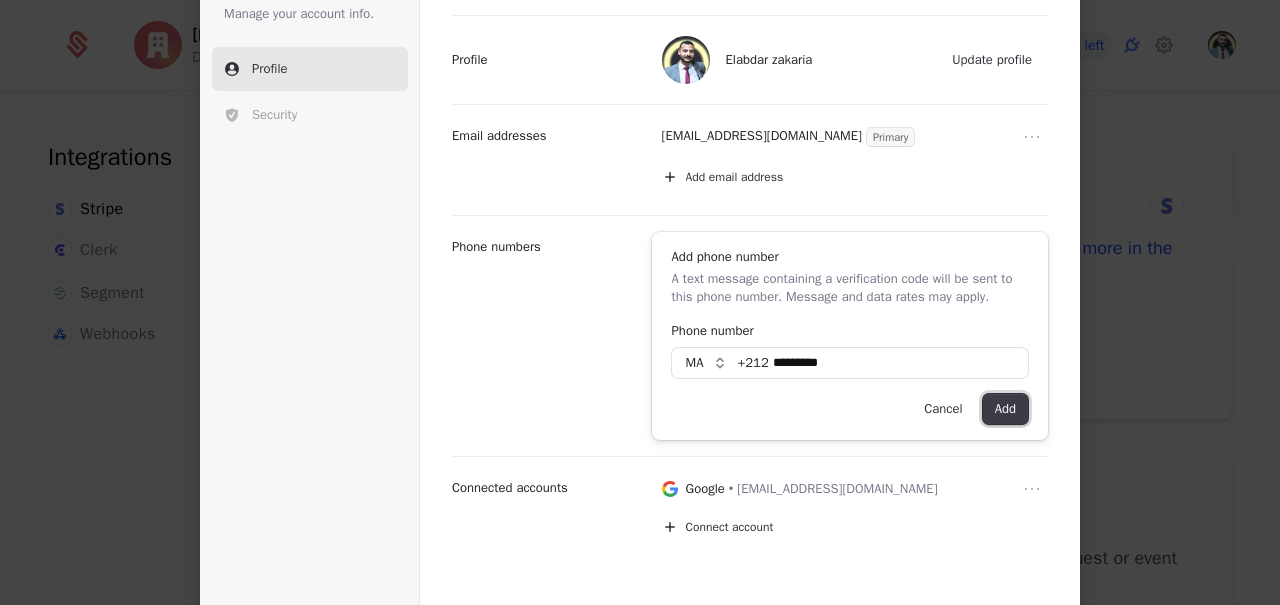 click on "Add" at bounding box center (1005, 409) 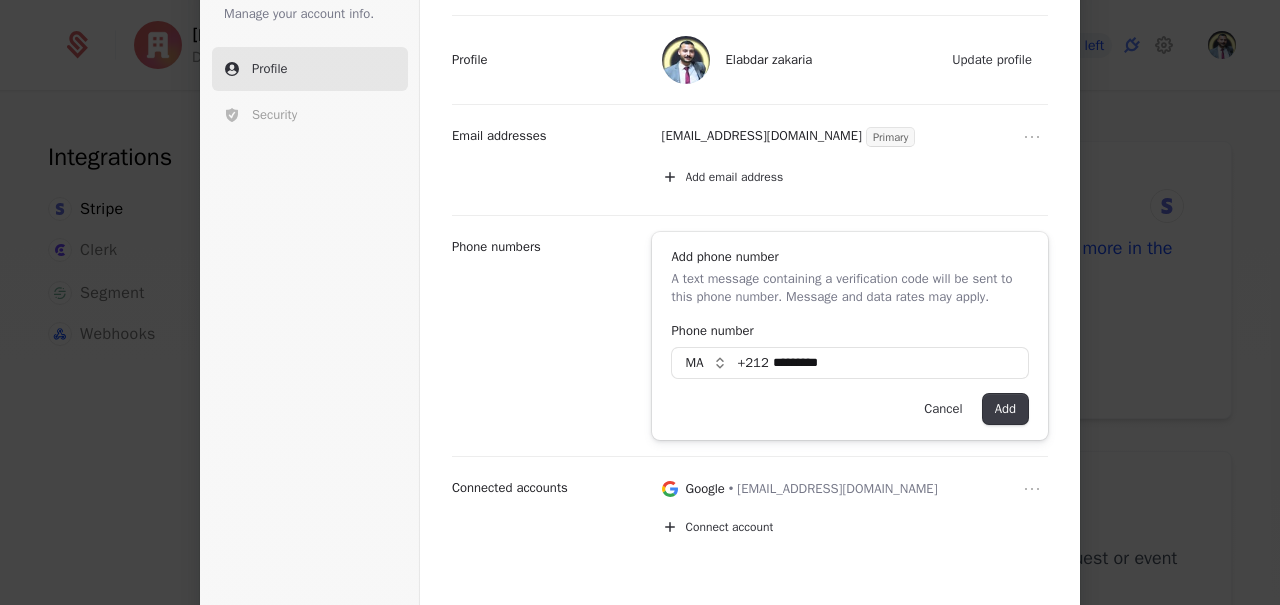 type on "*********" 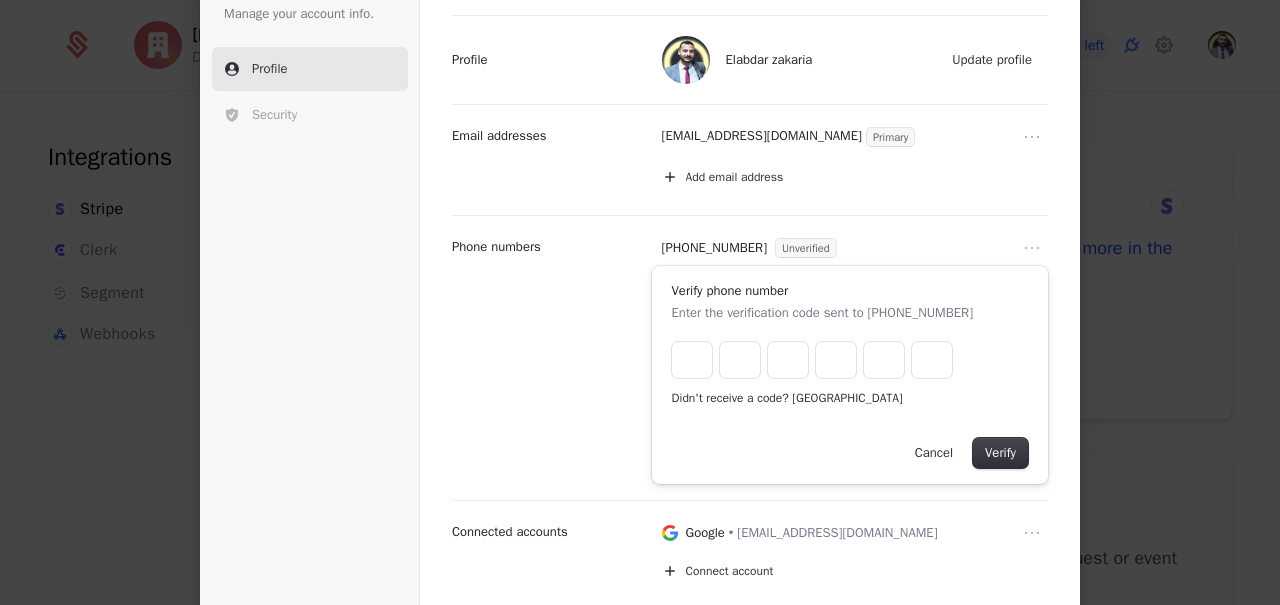 type on "*" 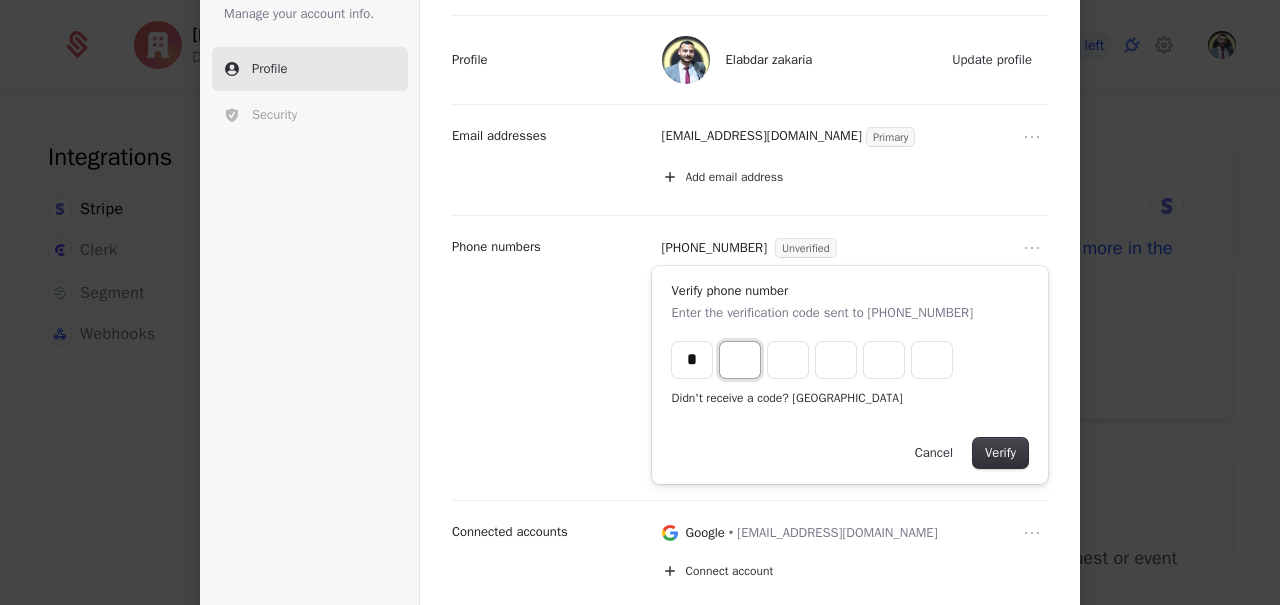 type on "*" 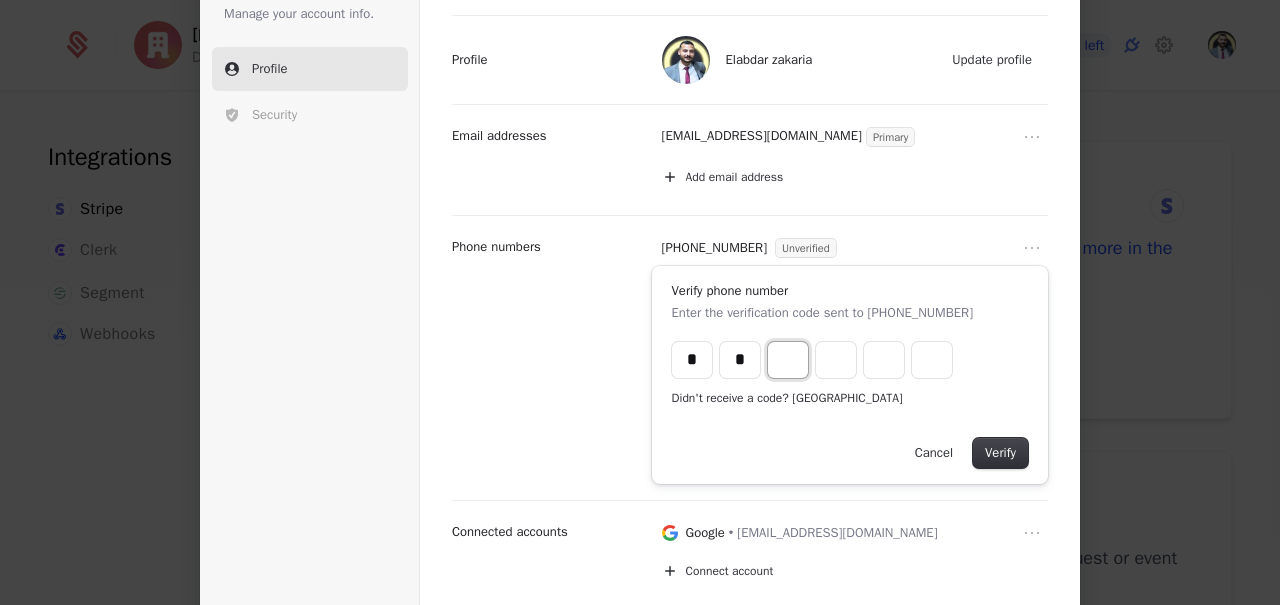 type on "**" 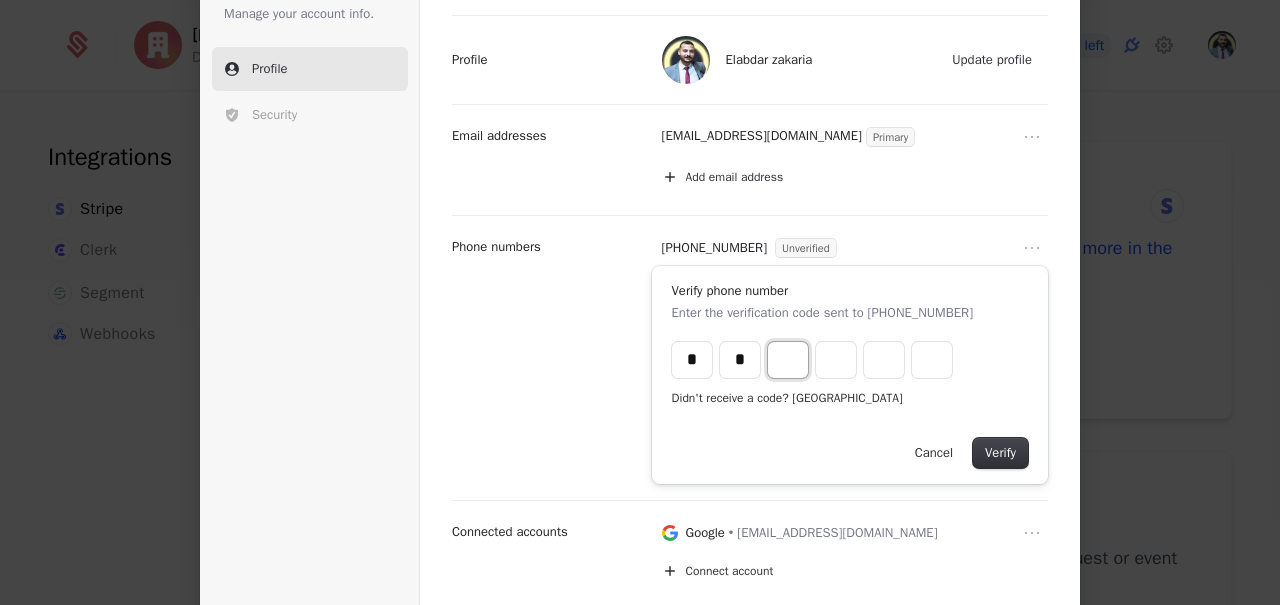 type on "*" 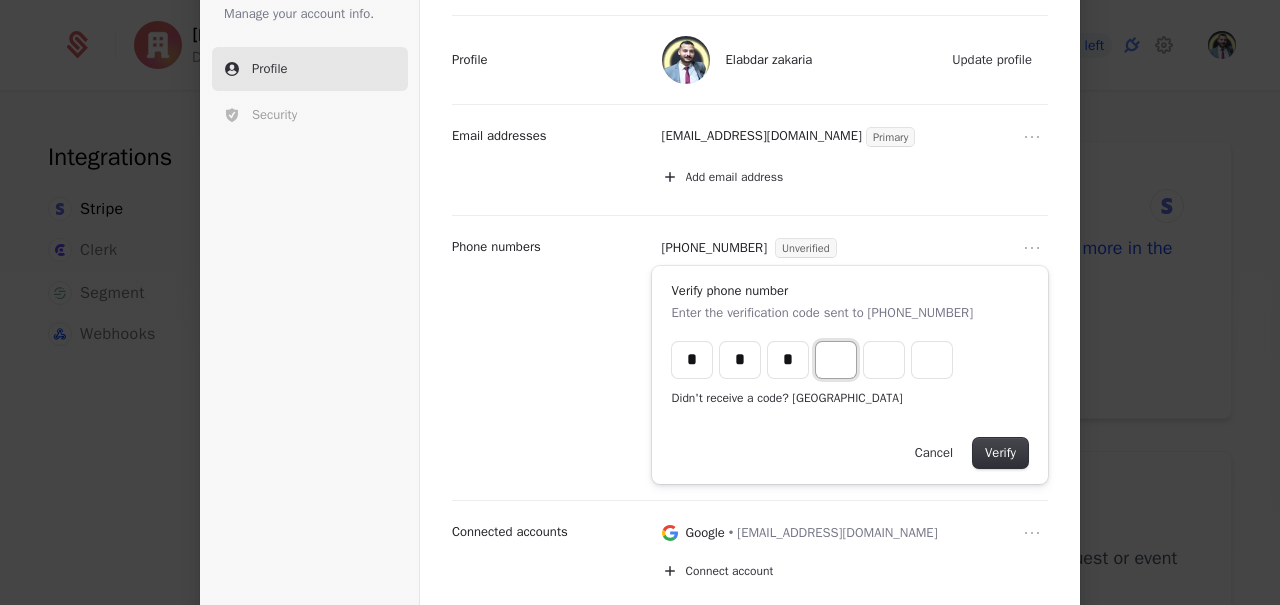 type on "***" 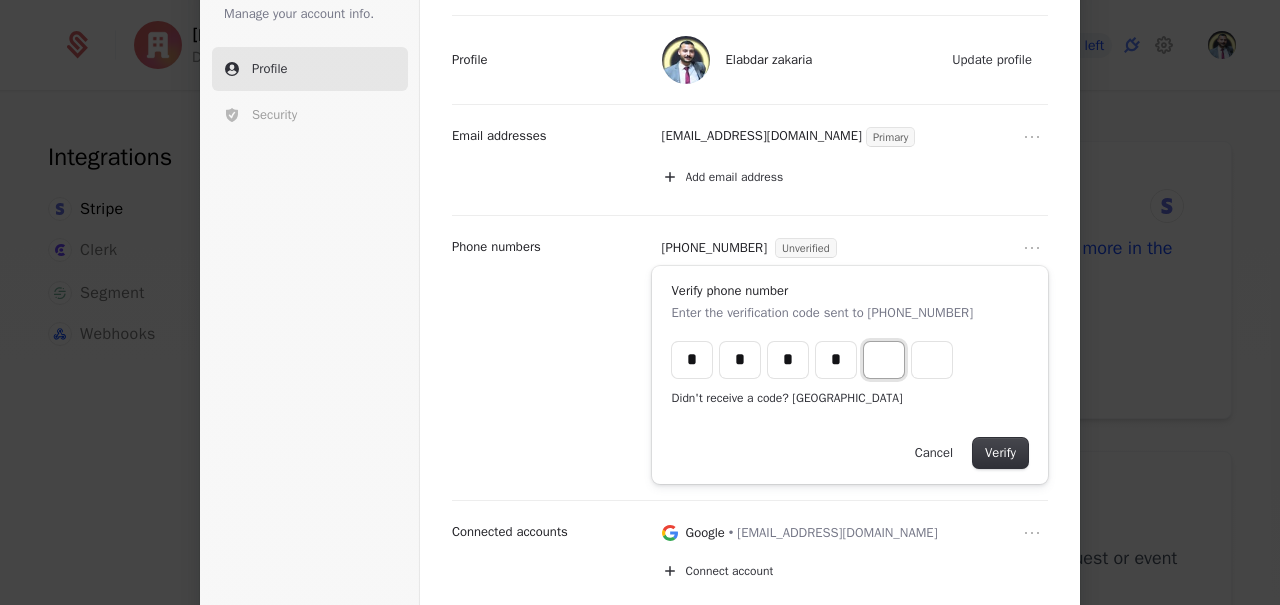 type on "****" 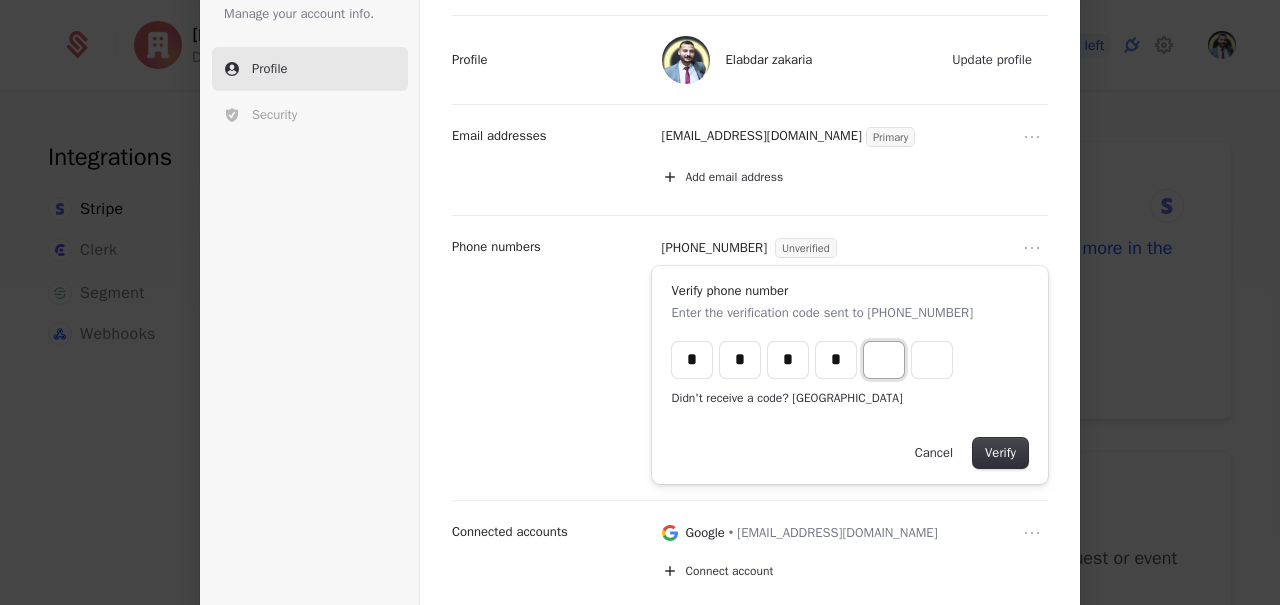 type on "*" 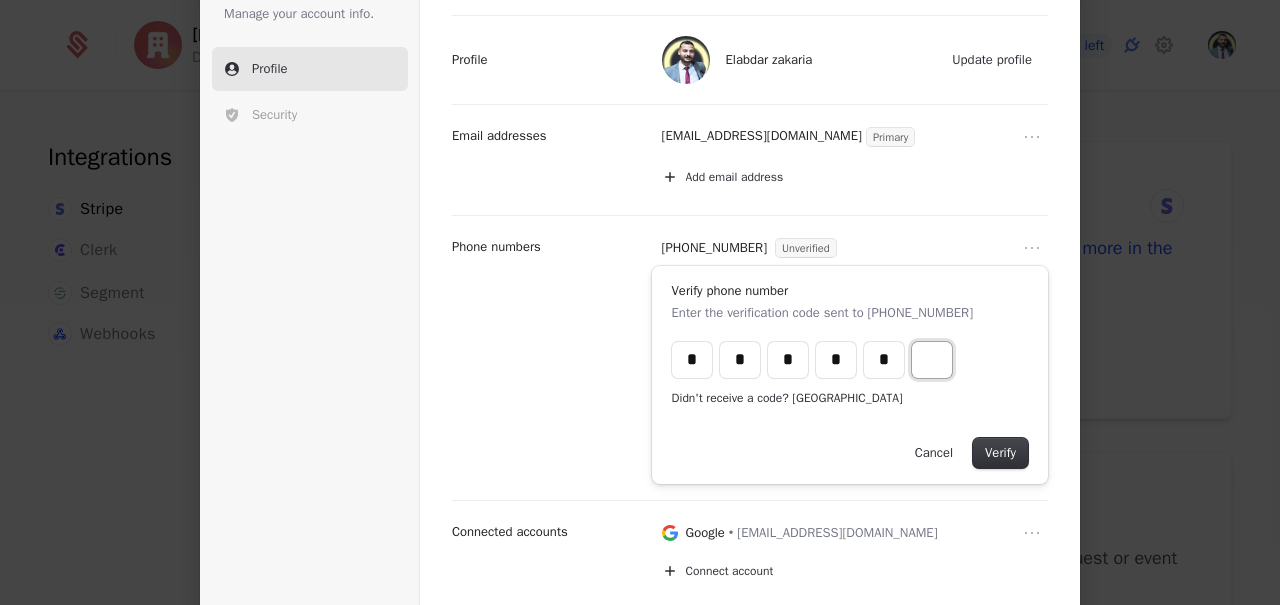 type on "******" 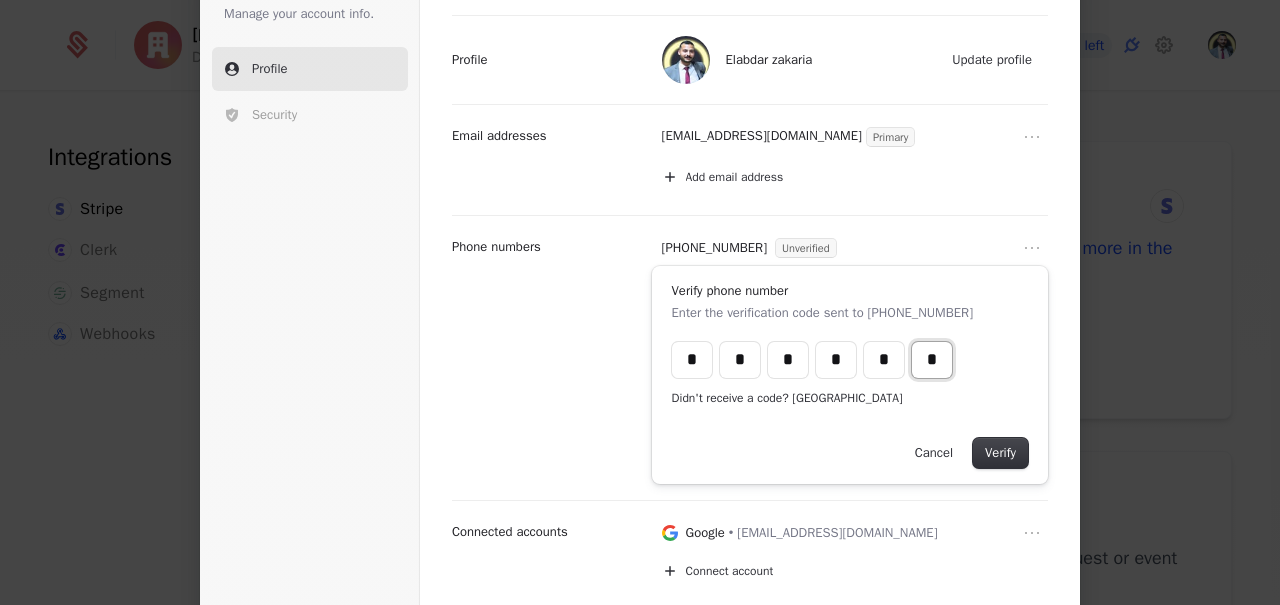 type on "*" 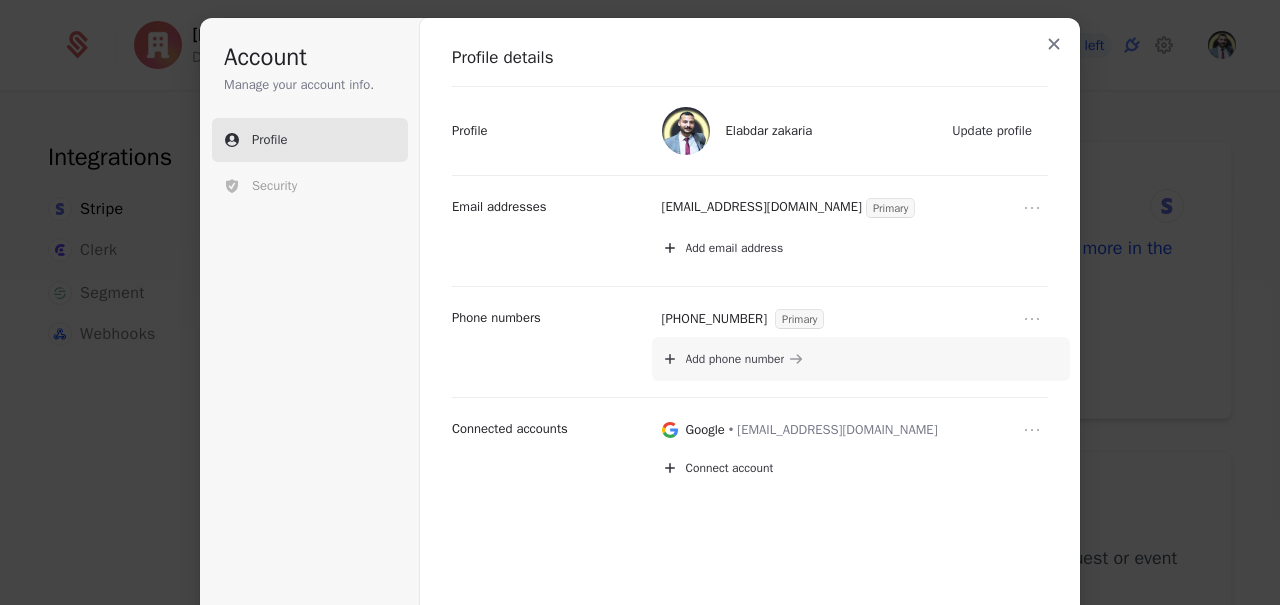 scroll, scrollTop: 0, scrollLeft: 0, axis: both 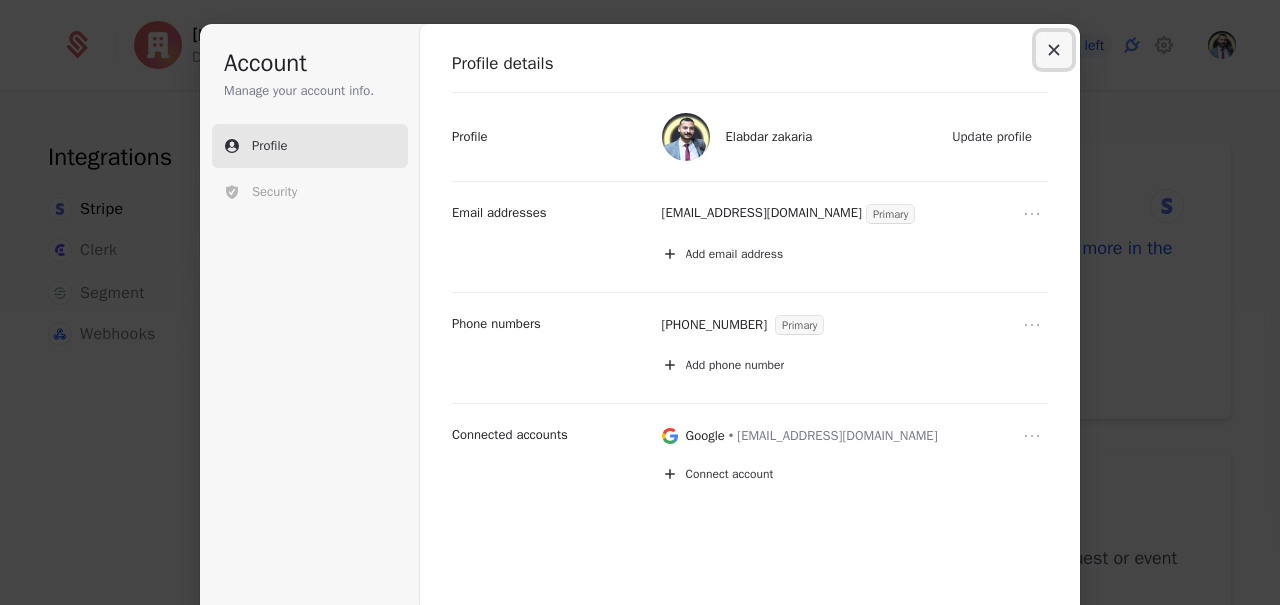 click at bounding box center (1054, 50) 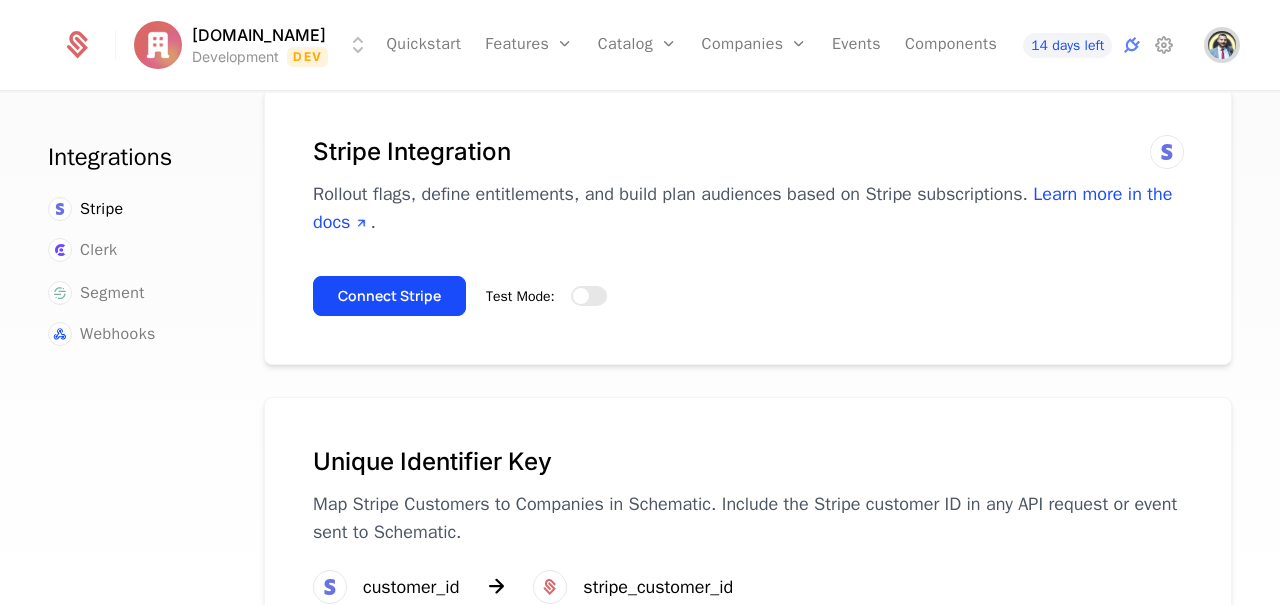 scroll, scrollTop: 134, scrollLeft: 0, axis: vertical 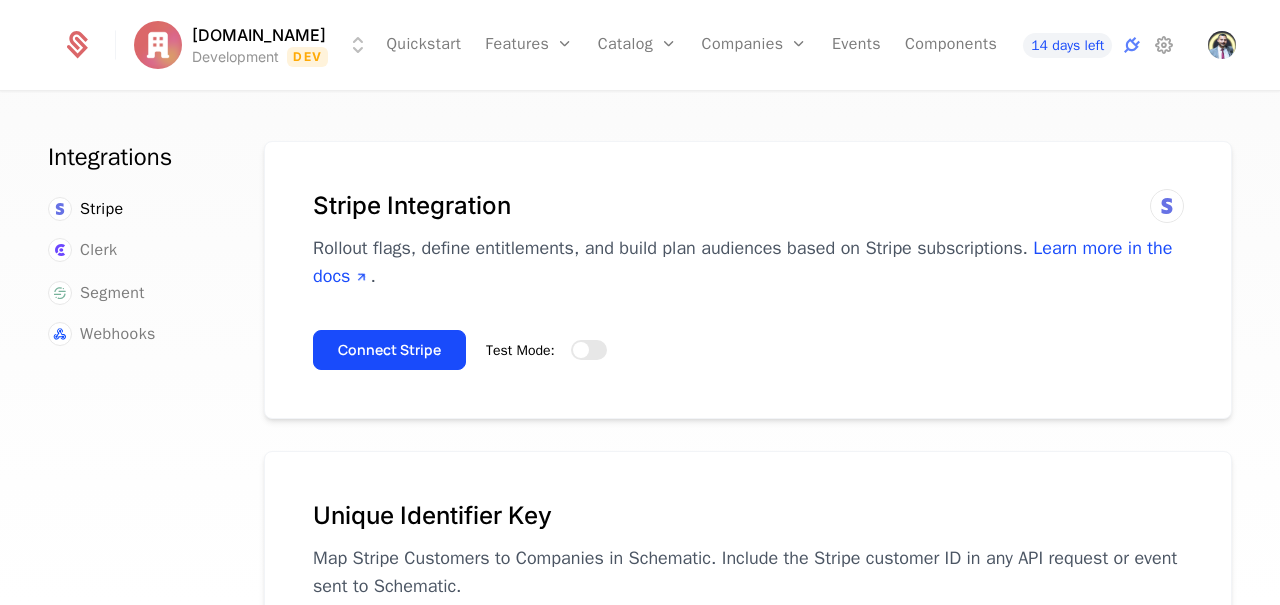 click on "doctorant.org Development Dev Quickstart Features Features Flags Catalog Plans Add Ons Configuration Companies Companies Users Events Components 14 days left Integrations Stripe Clerk Segment Webhooks Stripe Integration     Rollout flags, define entitlements, and build plan audiences based on Stripe subscriptions.   Learn more in the docs . Connect Stripe Test Mode: Unique Identifier Key     Map Stripe Customers to Companies in Schematic. Include the Stripe customer ID in any API request or event sent to Schematic. customer_id stripe_customer_id
Best Viewed on Desktop You're currently viewing this on a  mobile device . For the best experience,   we recommend using a desktop or larger screens , as the application isn't fully optimized for smaller resolutions just yet. Got it" at bounding box center [640, 302] 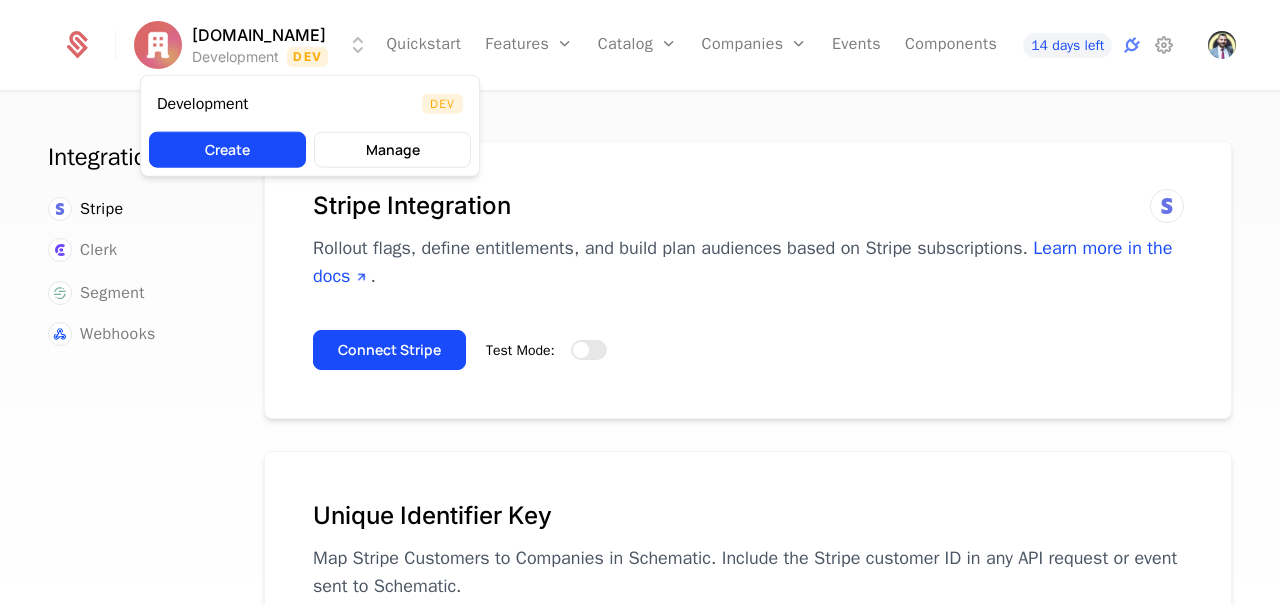 click on "doctorant.org Development Dev Quickstart Features Features Flags Catalog Plans Add Ons Configuration Companies Companies Users Events Components 14 days left Integrations Stripe Clerk Segment Webhooks Stripe Integration     Rollout flags, define entitlements, and build plan audiences based on Stripe subscriptions.   Learn more in the docs . Connect Stripe Test Mode: Unique Identifier Key     Map Stripe Customers to Companies in Schematic. Include the Stripe customer ID in any API request or event sent to Schematic. customer_id stripe_customer_id
Best Viewed on Desktop You're currently viewing this on a  mobile device . For the best experience,   we recommend using a desktop or larger screens , as the application isn't fully optimized for smaller resolutions just yet. Got it  Development Dev Create Manage" at bounding box center (640, 302) 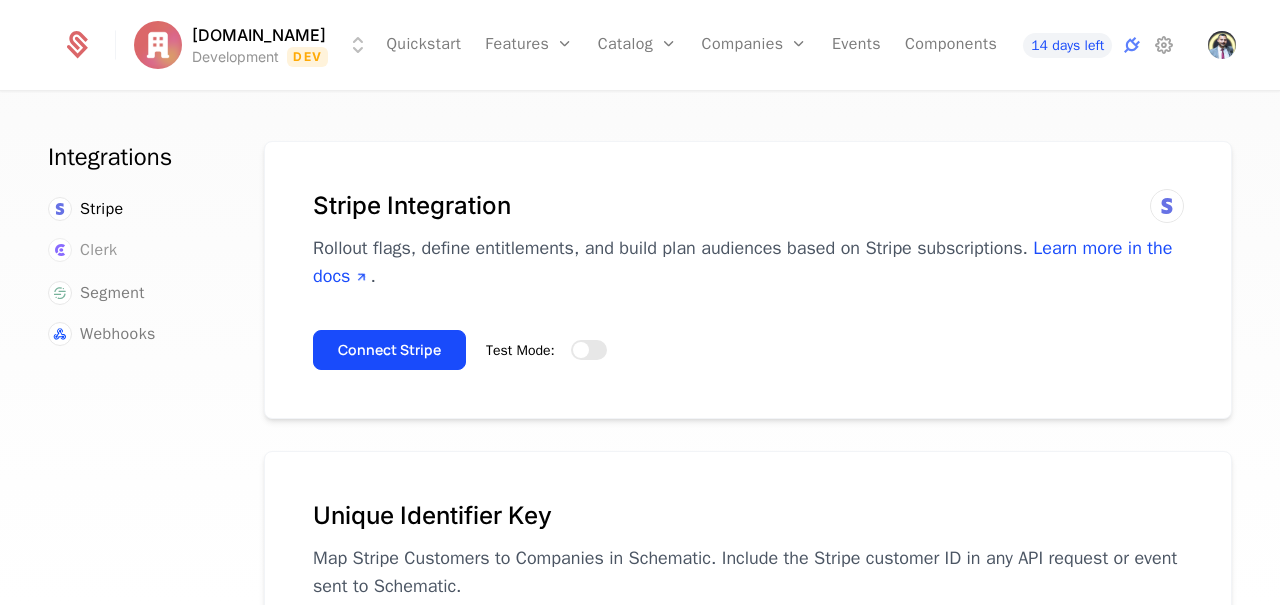 click on "Clerk" at bounding box center (98, 250) 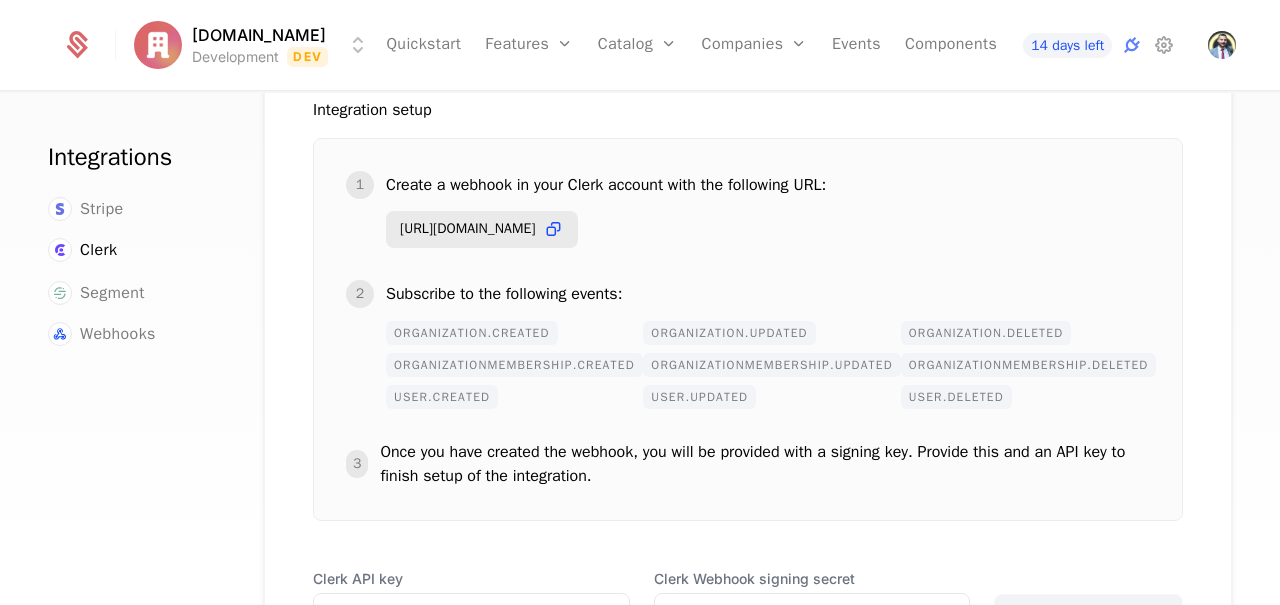 scroll, scrollTop: 400, scrollLeft: 0, axis: vertical 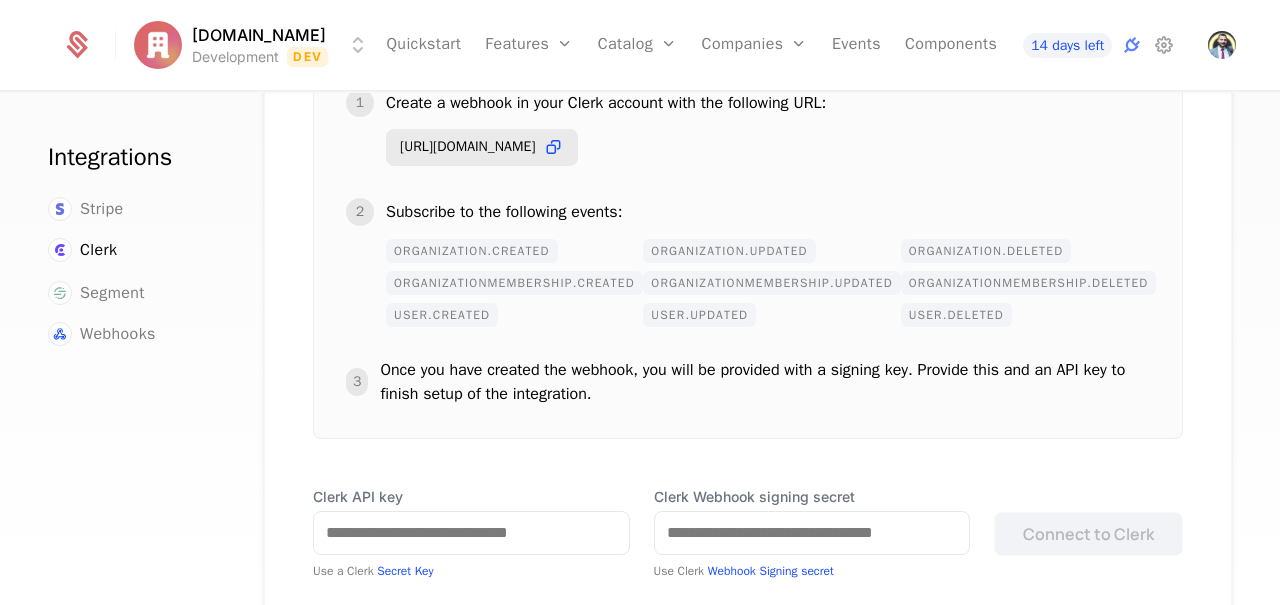click on "organization.created" at bounding box center [472, 251] 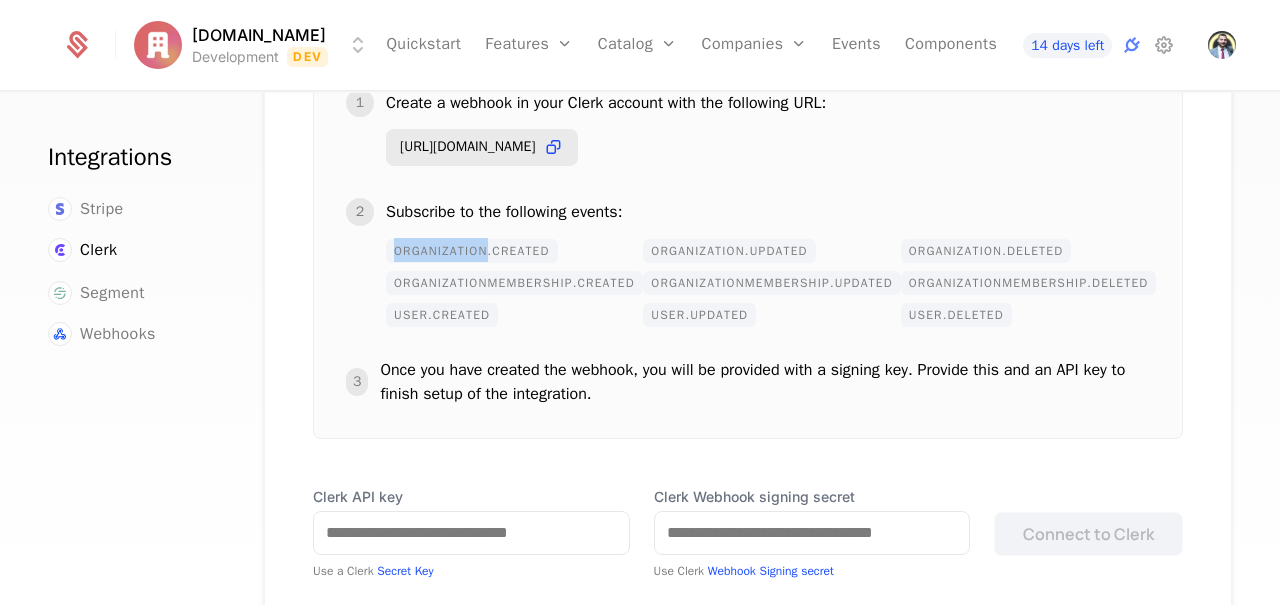 click on "organization.created" at bounding box center [472, 251] 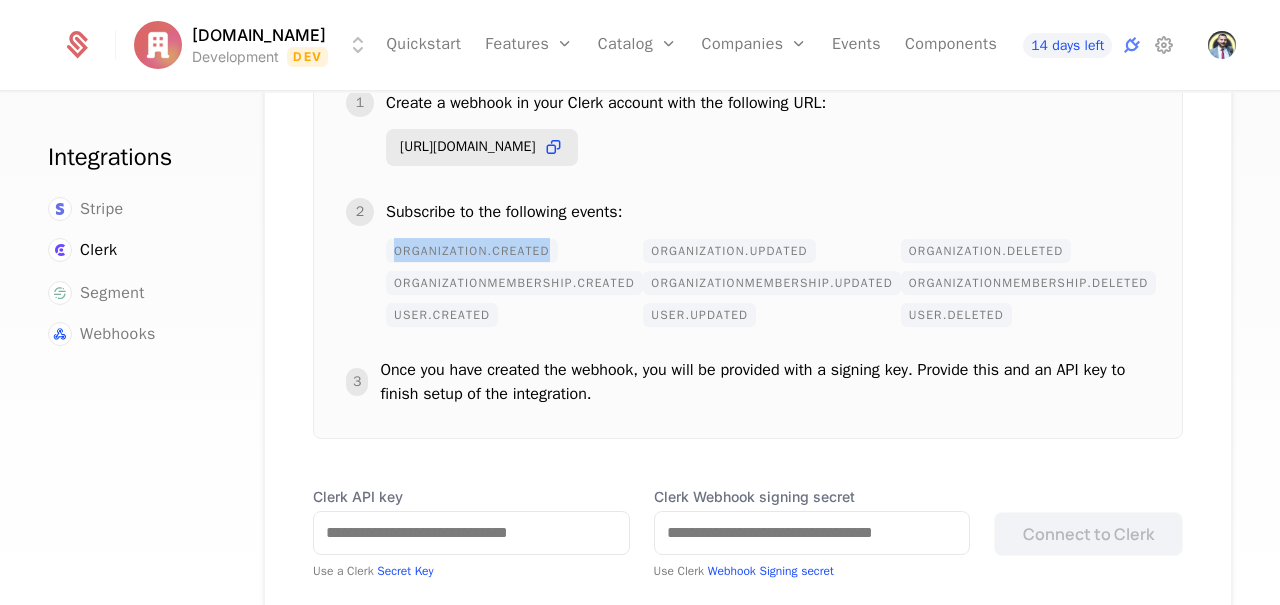 click on "organization.created" at bounding box center [472, 251] 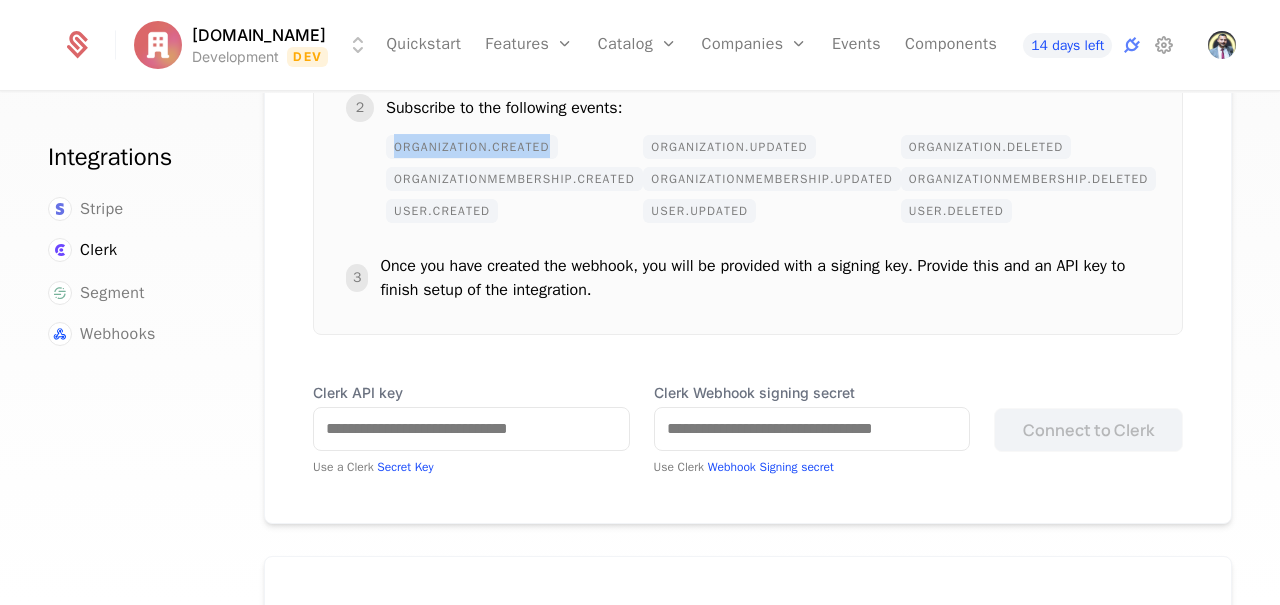 scroll, scrollTop: 476, scrollLeft: 0, axis: vertical 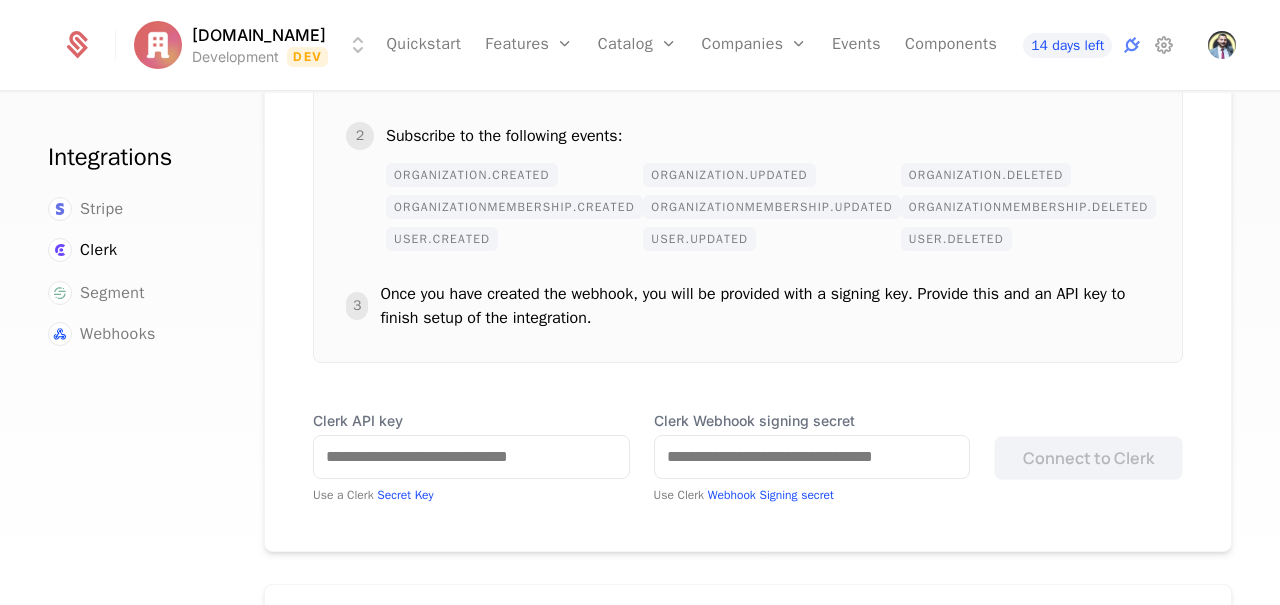 click on "Integration setup 1 Create a webhook in your Clerk account with the following URL: https://integrations.schematichq.com/integrations/clerk/webhook/acct_C8HgFRyK5oh/env_Eh51GRFeDc 2 Subscribe to the following events: organization.created organization.updated organization.deleted organizationMembership.created organizationMembership.updated organizationMembership.deleted user.created user.updated user.deleted 3   Once you have created the webhook, you will be provided with a signing key. Provide this and an API key to finish setup of the integration. Clerk API key Use a Clerk    Secret Key Clerk Webhook signing secret Use Clerk    Webhook Signing secret Connect to Clerk" at bounding box center [748, 221] 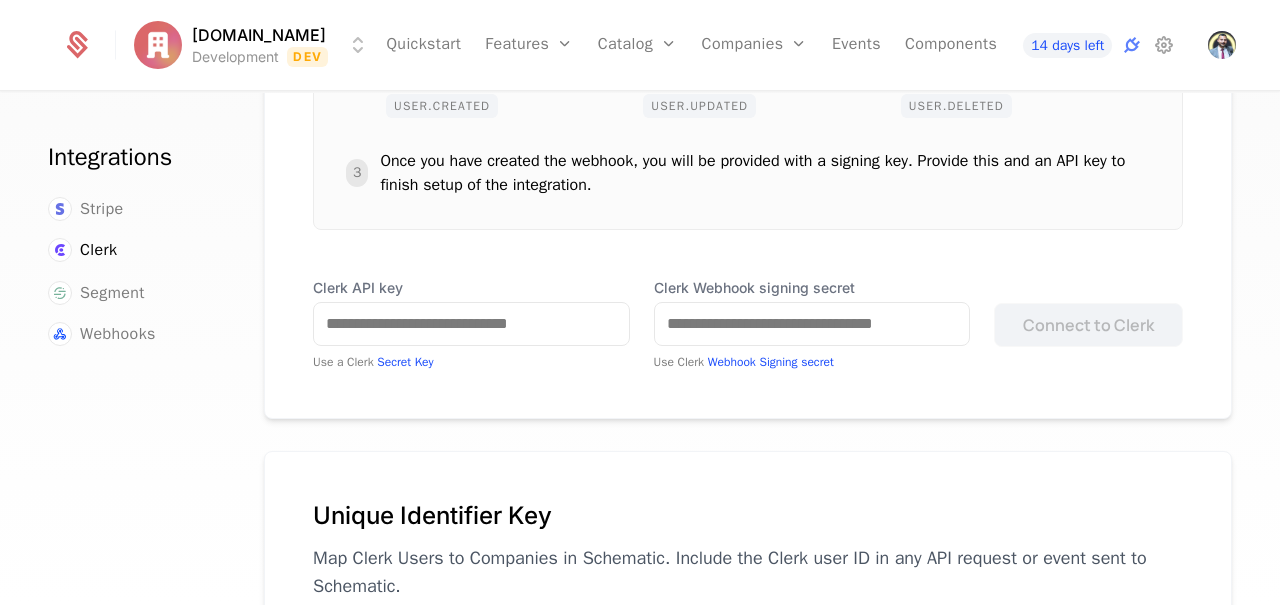 scroll, scrollTop: 610, scrollLeft: 0, axis: vertical 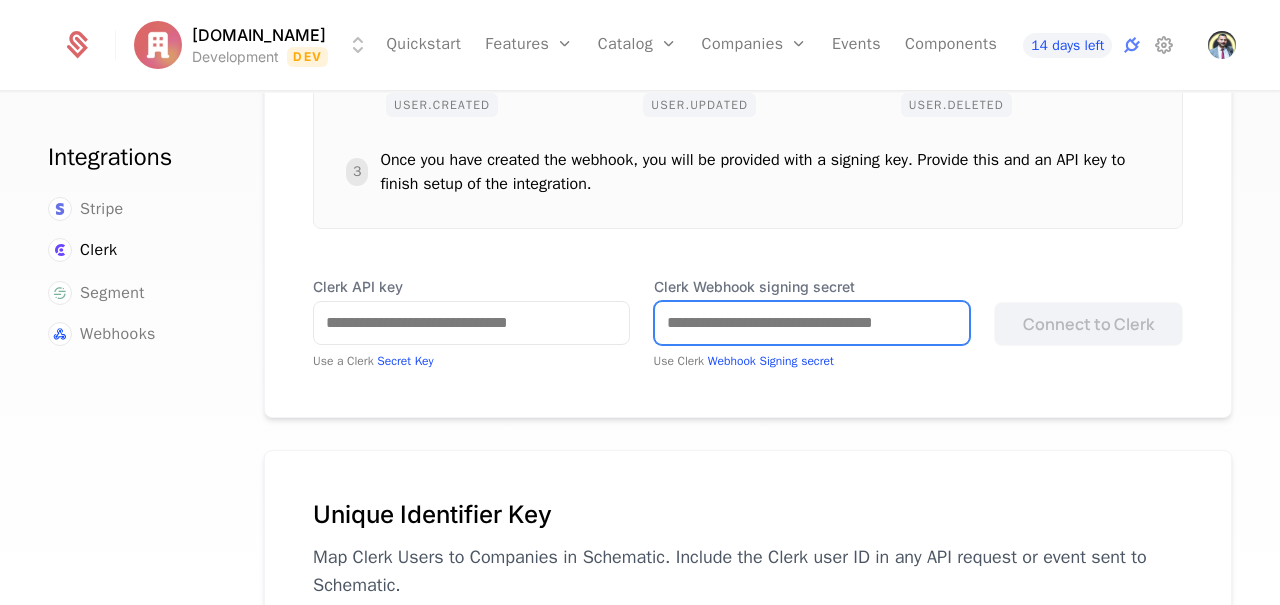 click on "Clerk Webhook signing secret" at bounding box center (812, 323) 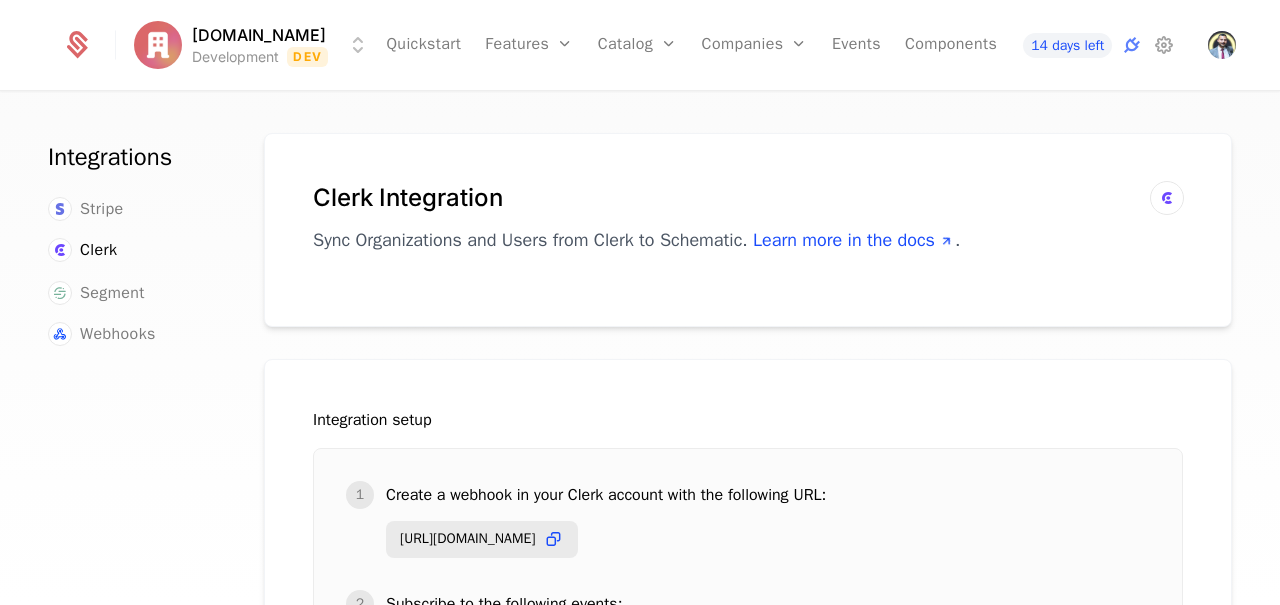 scroll, scrollTop: 0, scrollLeft: 0, axis: both 